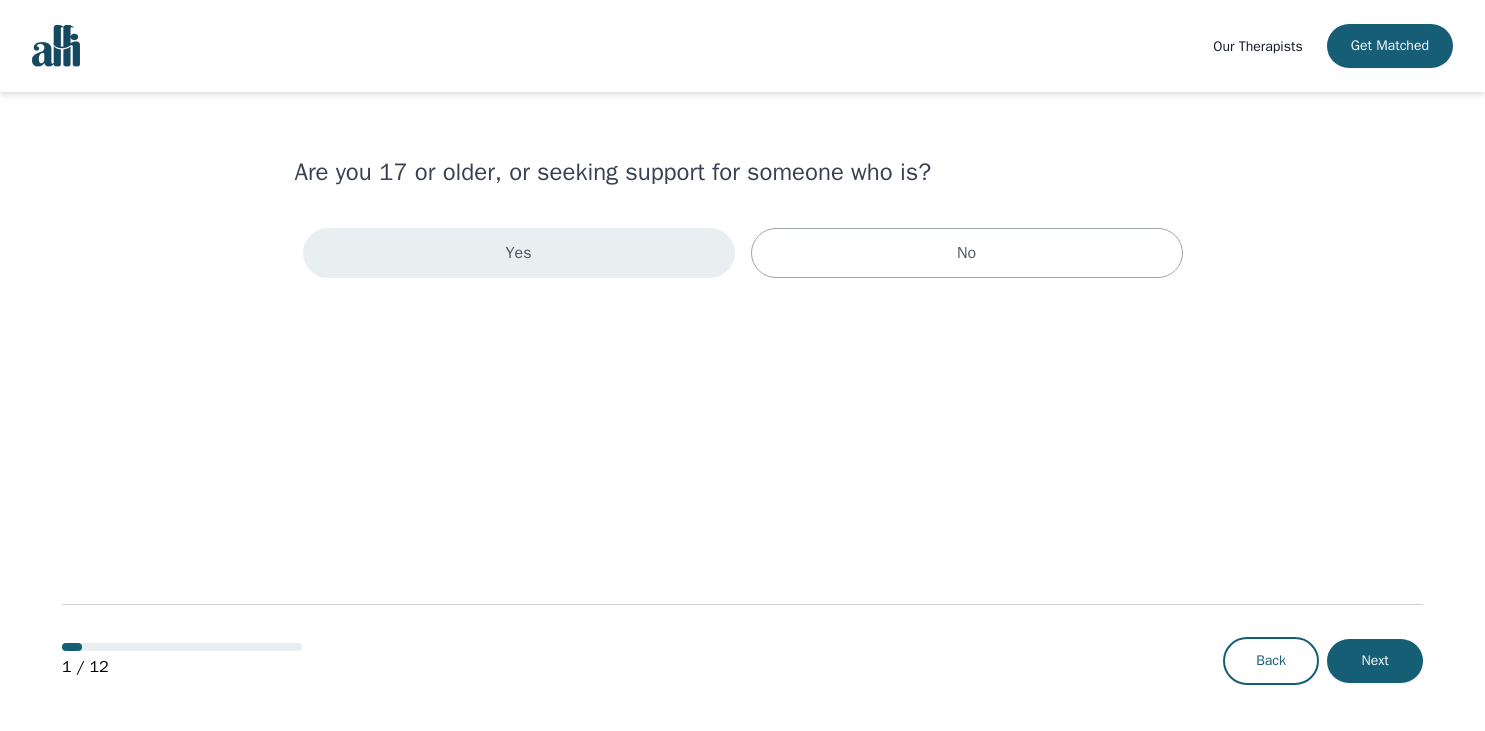scroll, scrollTop: 0, scrollLeft: 0, axis: both 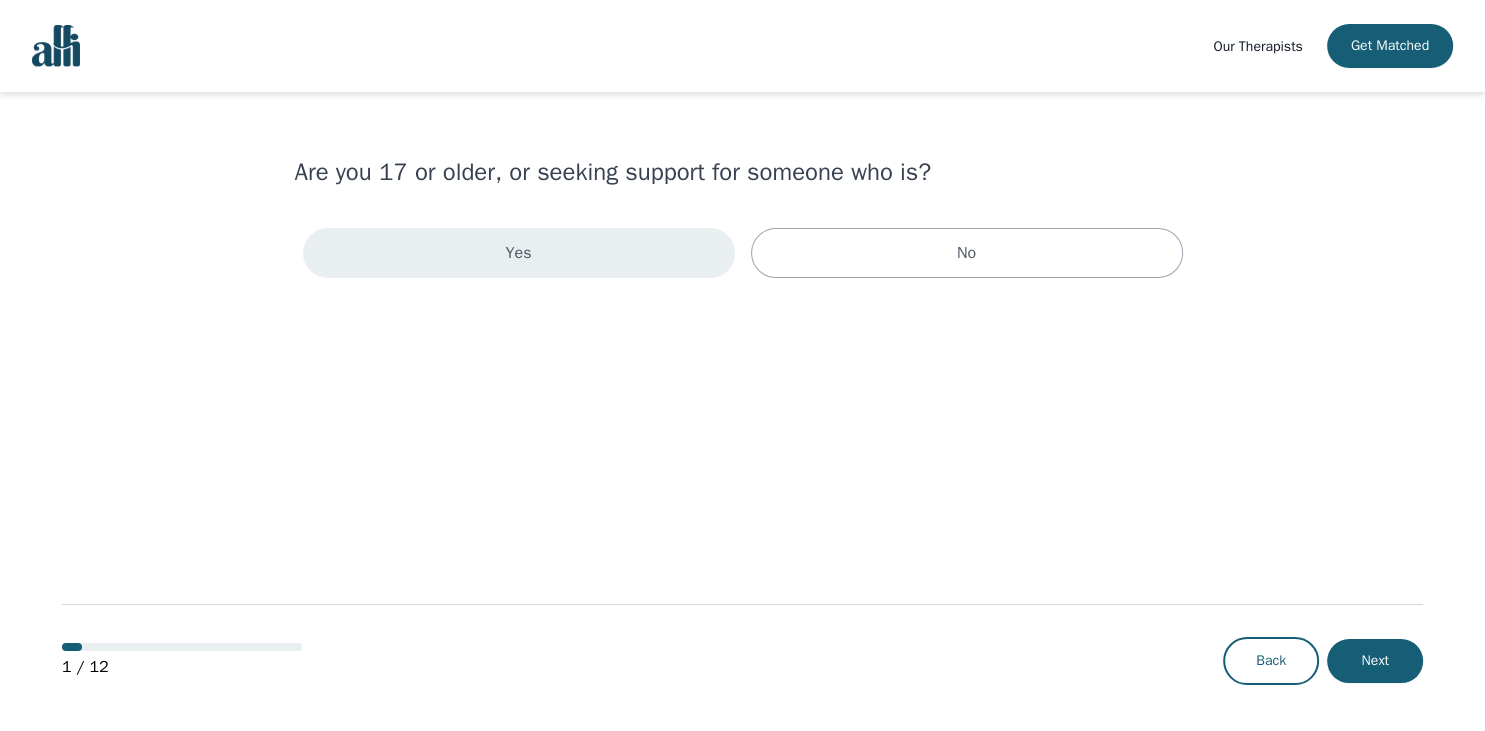 click on "Yes" at bounding box center [519, 253] 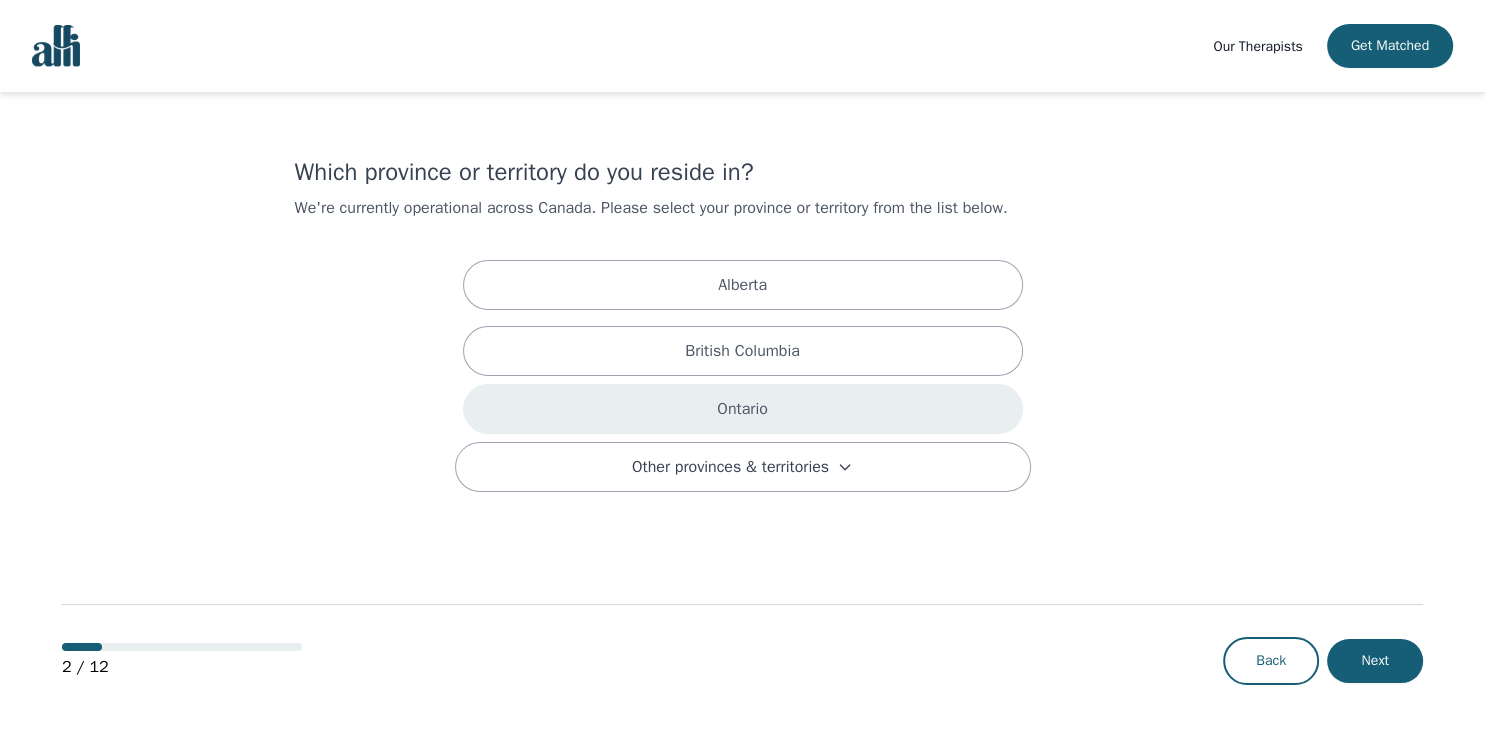 click on "Ontario" at bounding box center (743, 409) 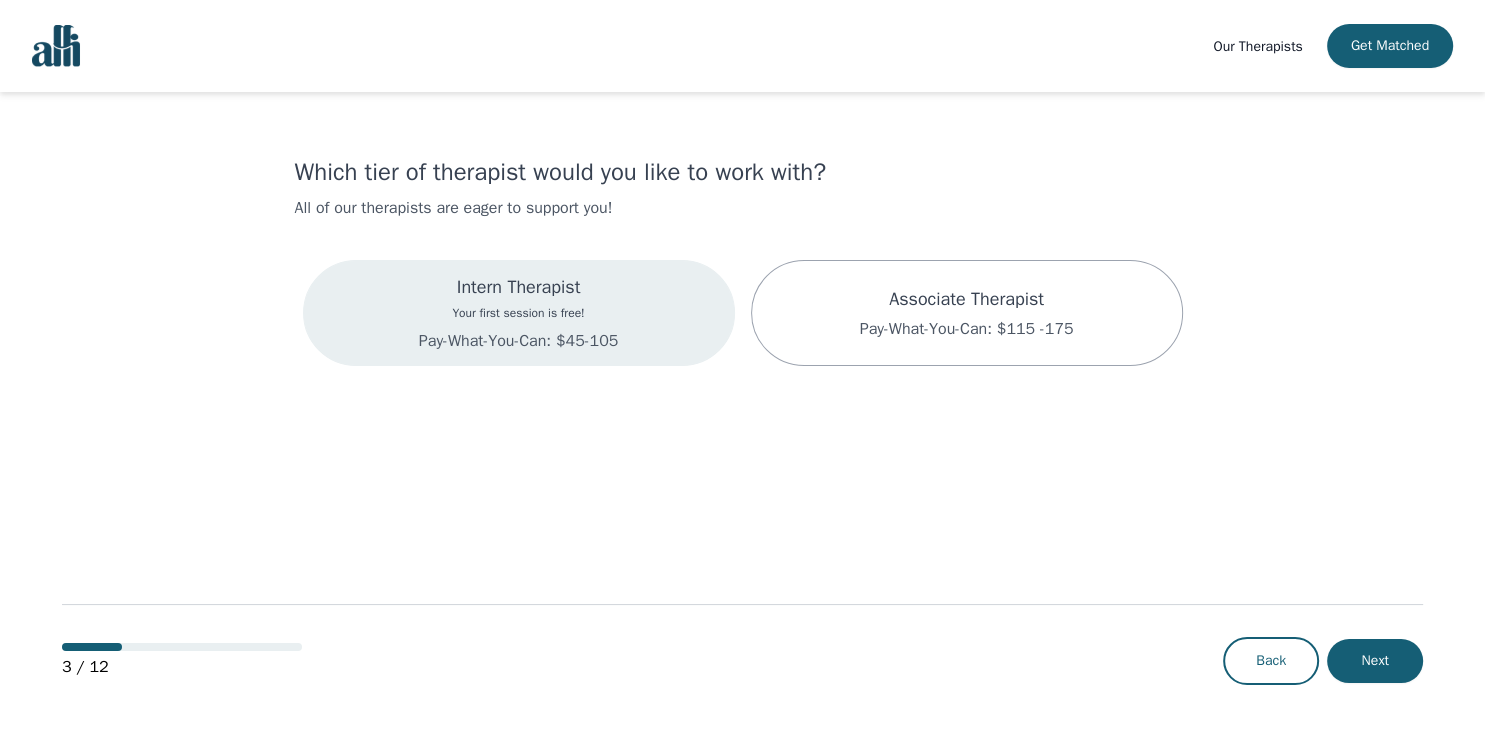 click on "Intern Therapist Your first session is free! Pay-What-You-Can: $45-105" at bounding box center [519, 313] 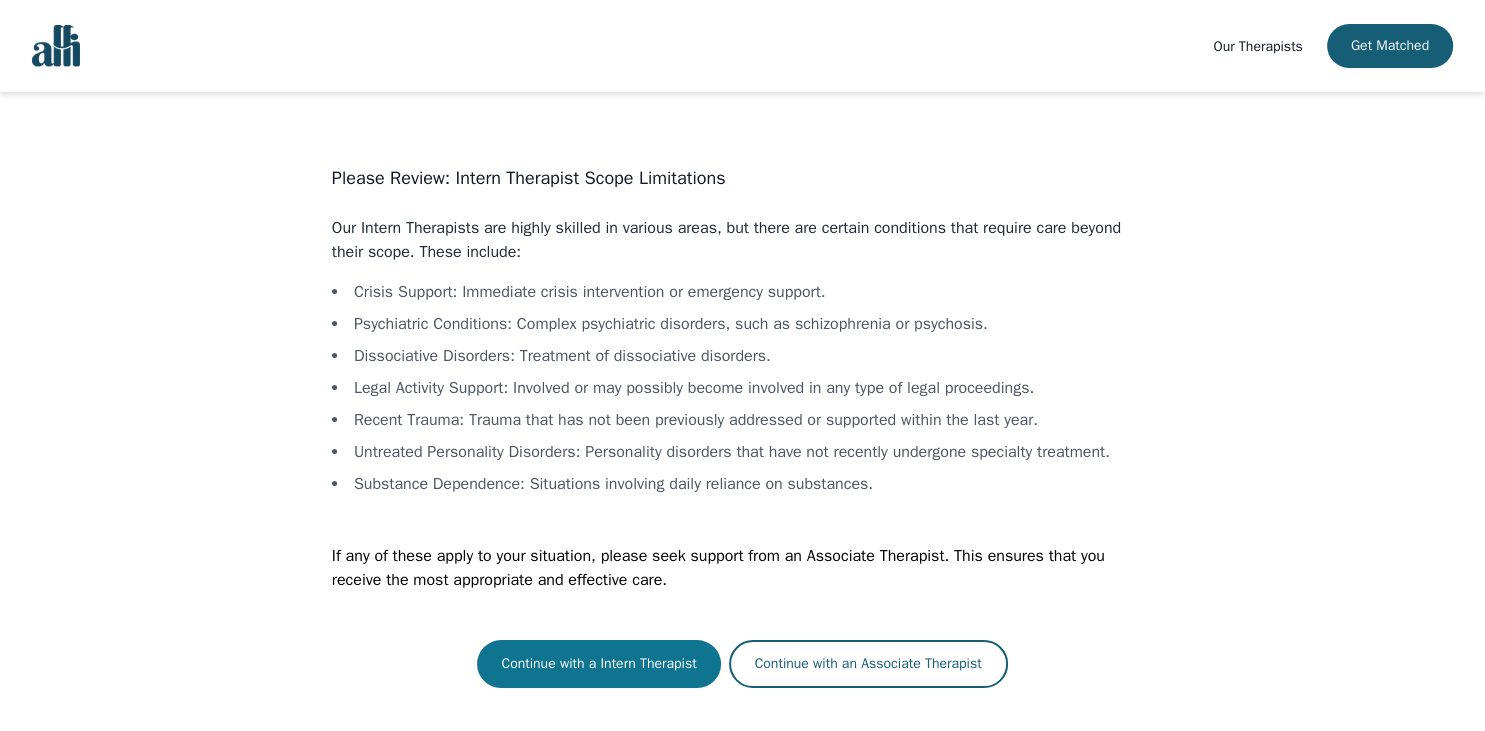click on "Continue with a Intern Therapist" at bounding box center [598, 664] 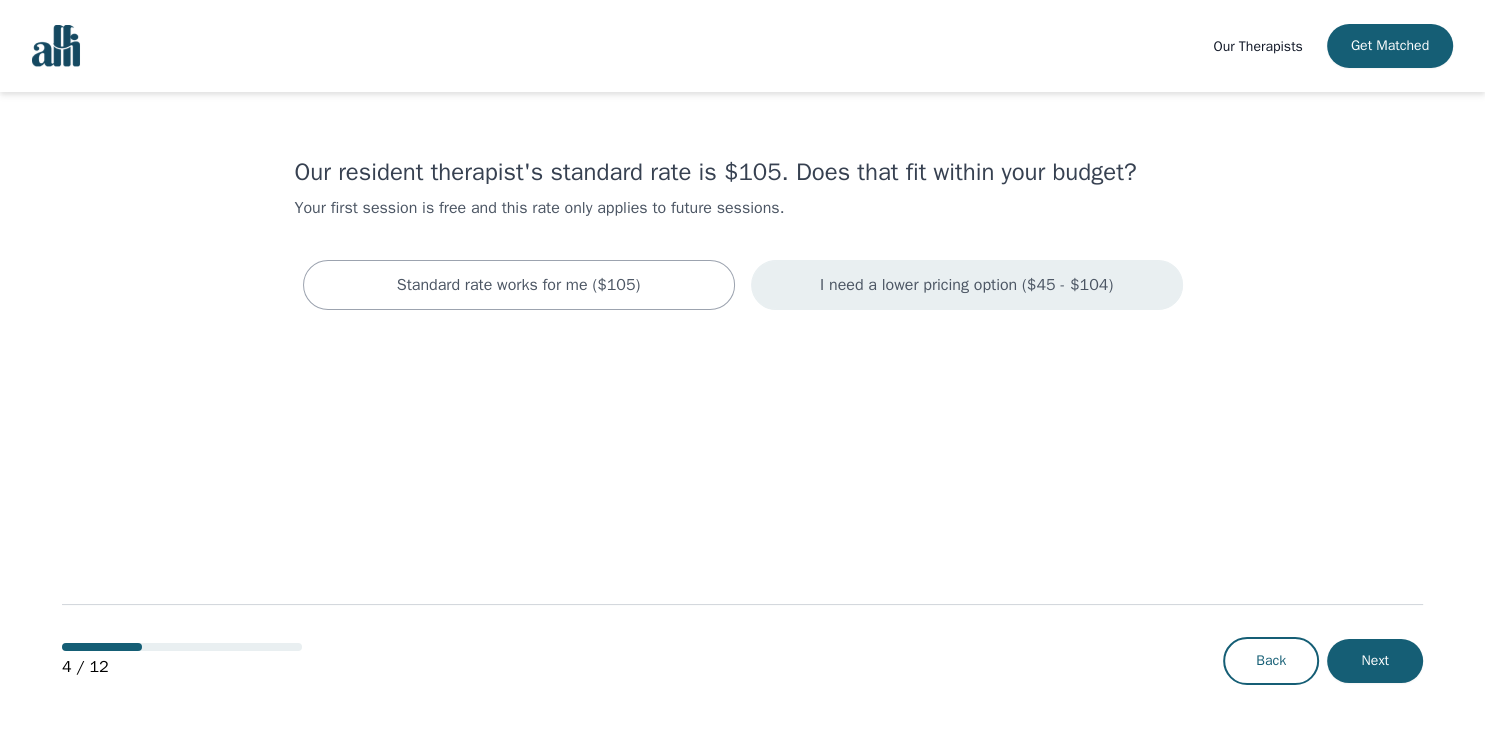 click on "I need a lower pricing option ($45 - $104)" at bounding box center (966, 285) 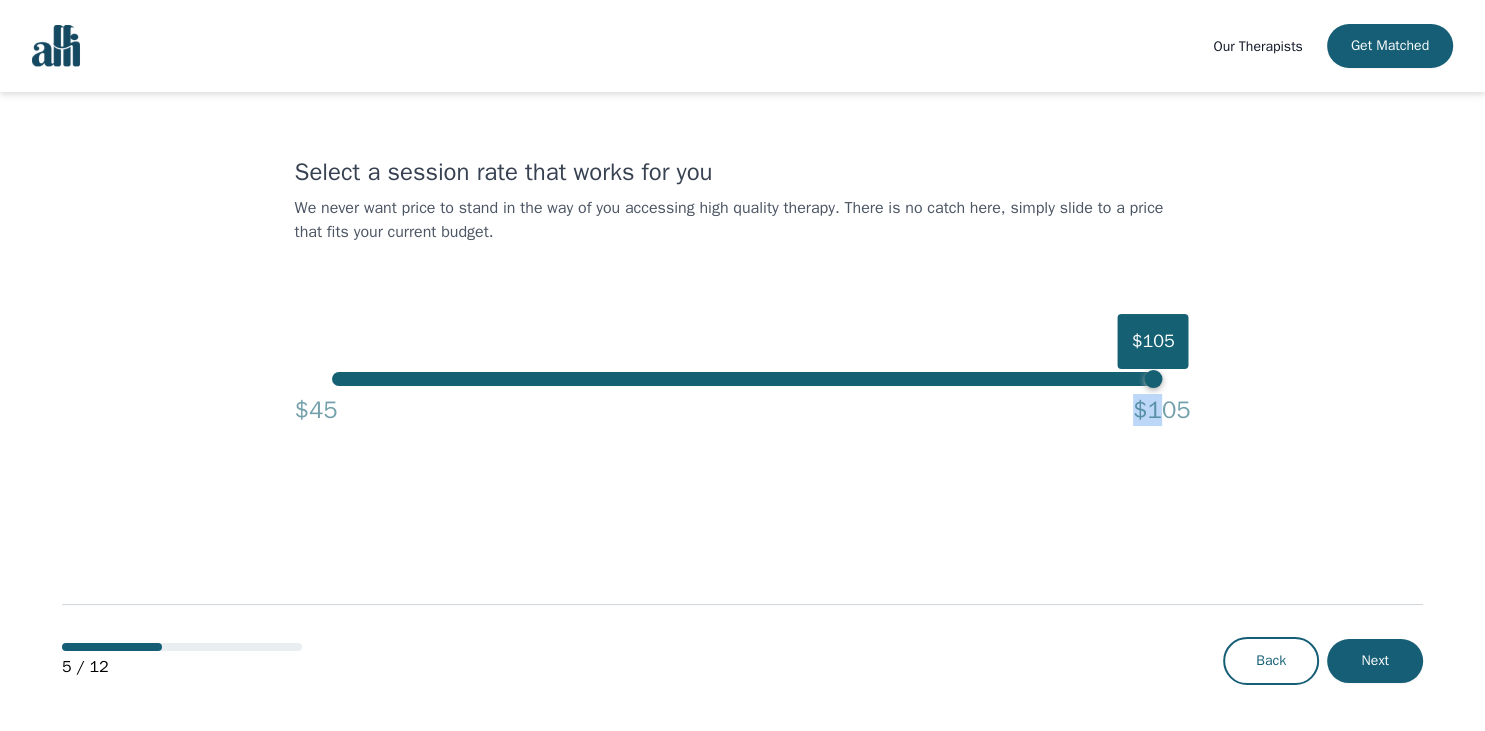 drag, startPoint x: 1158, startPoint y: 388, endPoint x: 1118, endPoint y: 387, distance: 40.012497 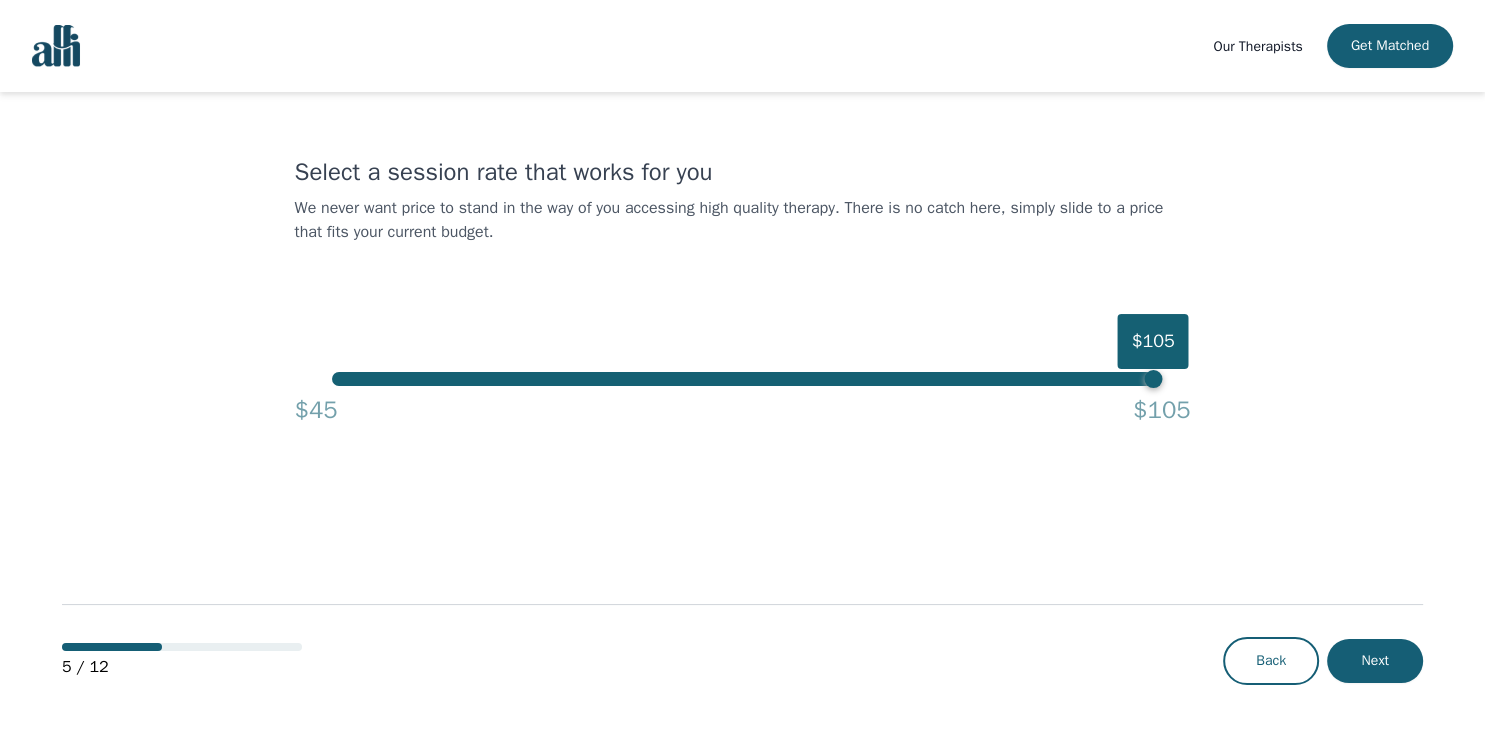 click on "$105" at bounding box center [1153, 379] 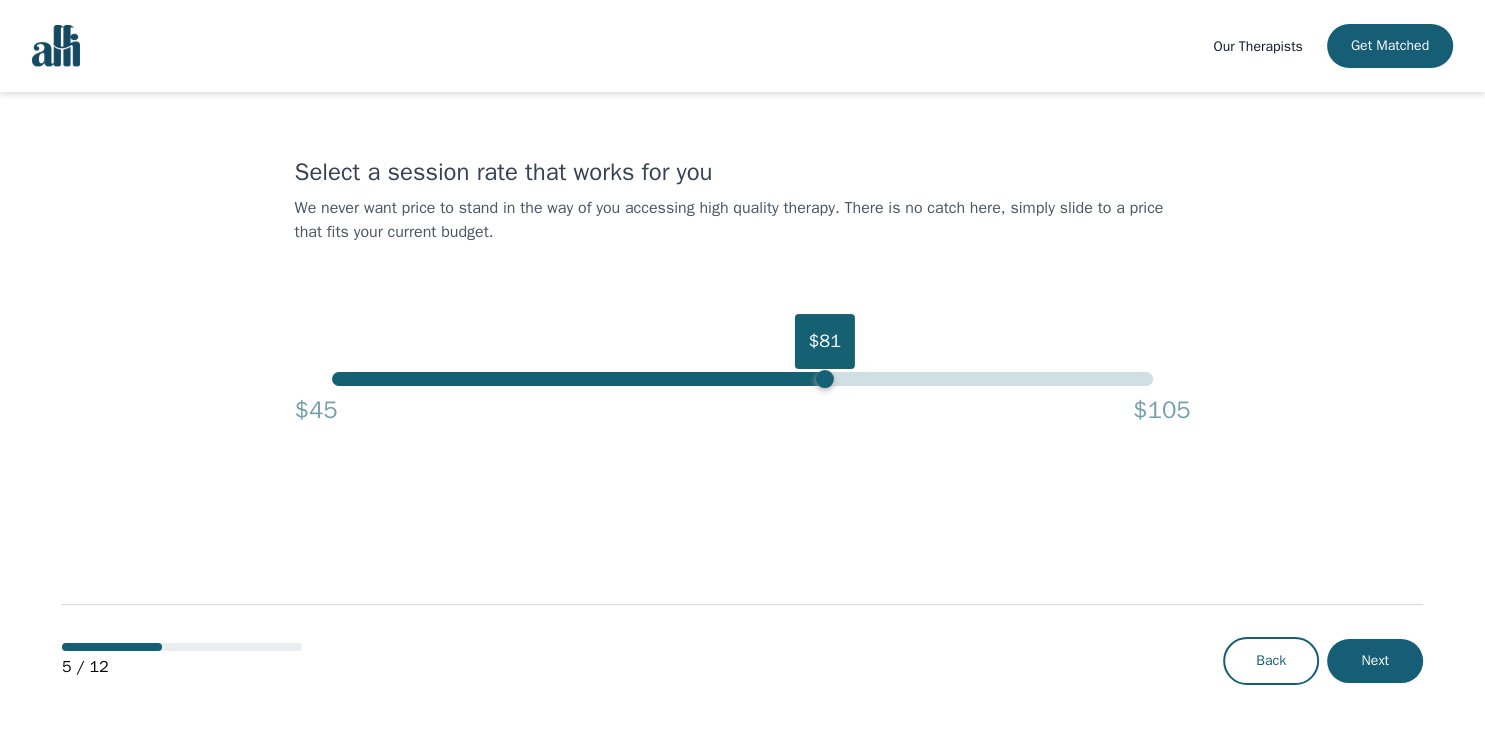 drag, startPoint x: 1154, startPoint y: 374, endPoint x: 825, endPoint y: 396, distance: 329.73474 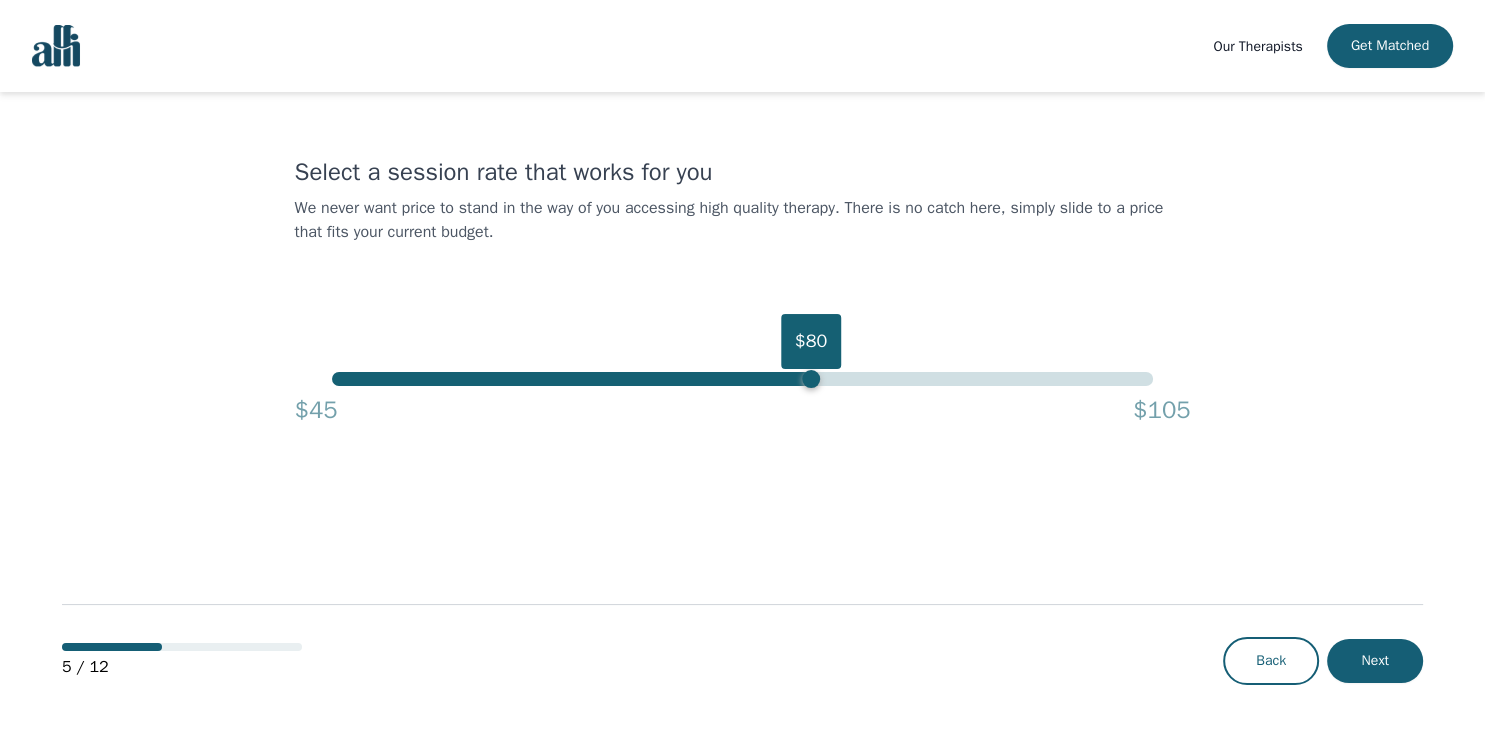 click on "$80" at bounding box center (811, 379) 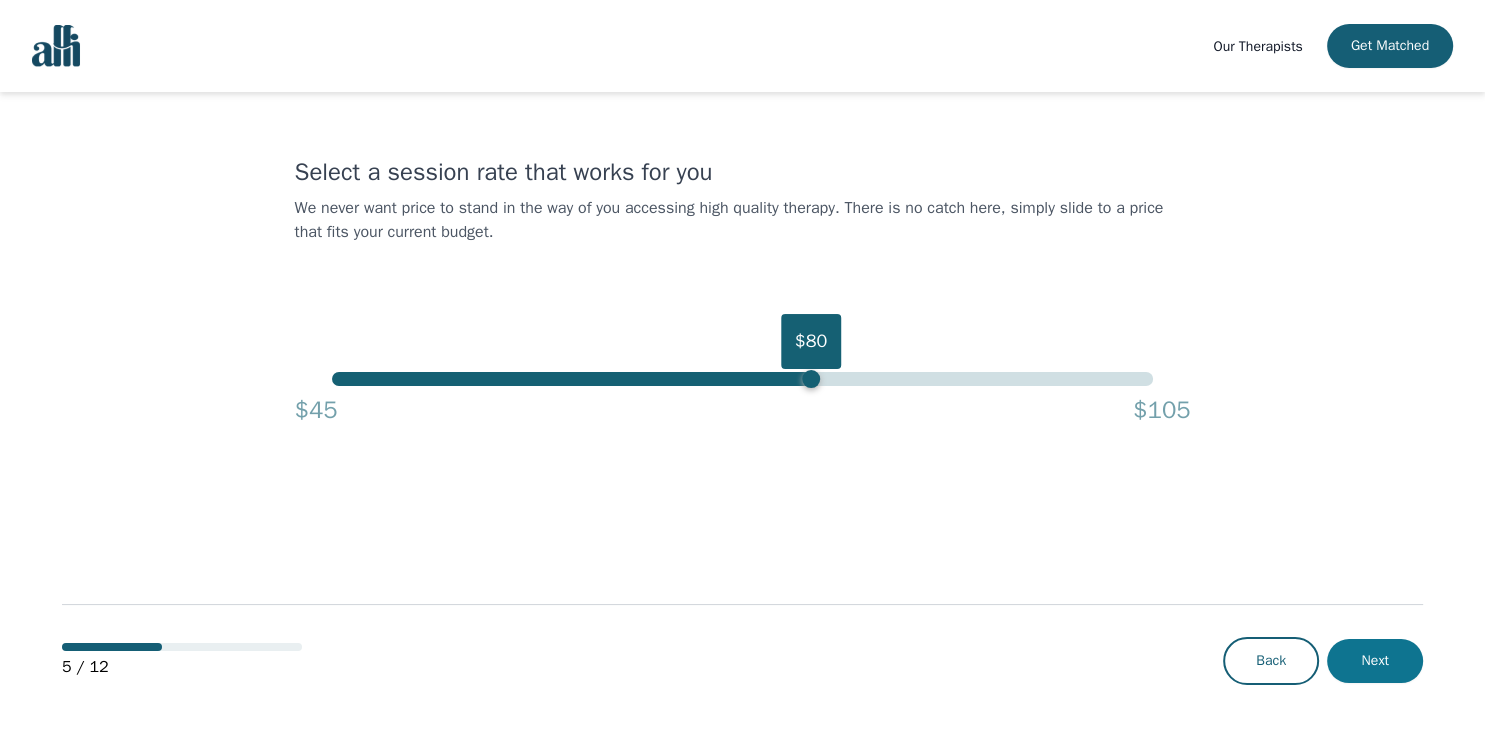click on "Next" at bounding box center (1375, 661) 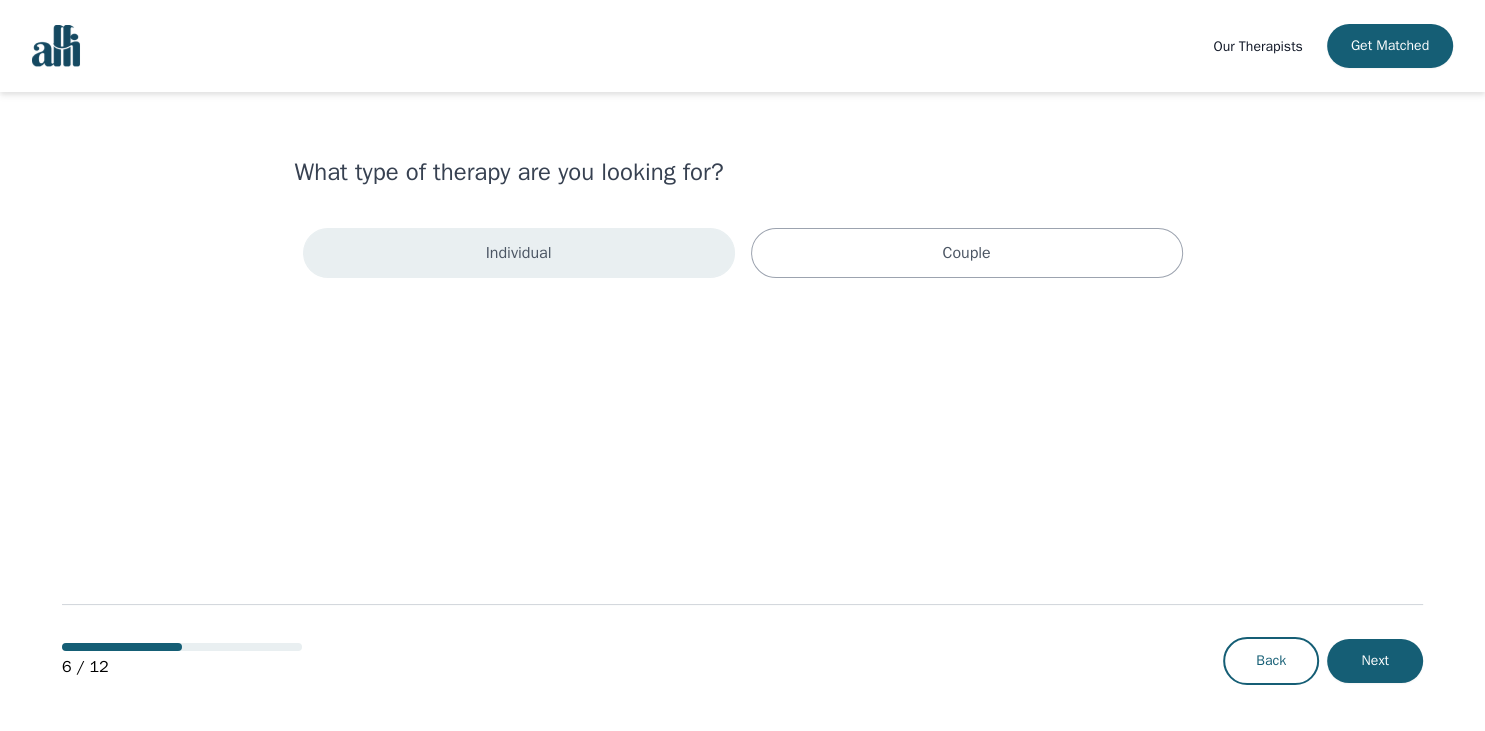 click on "Individual" at bounding box center (519, 253) 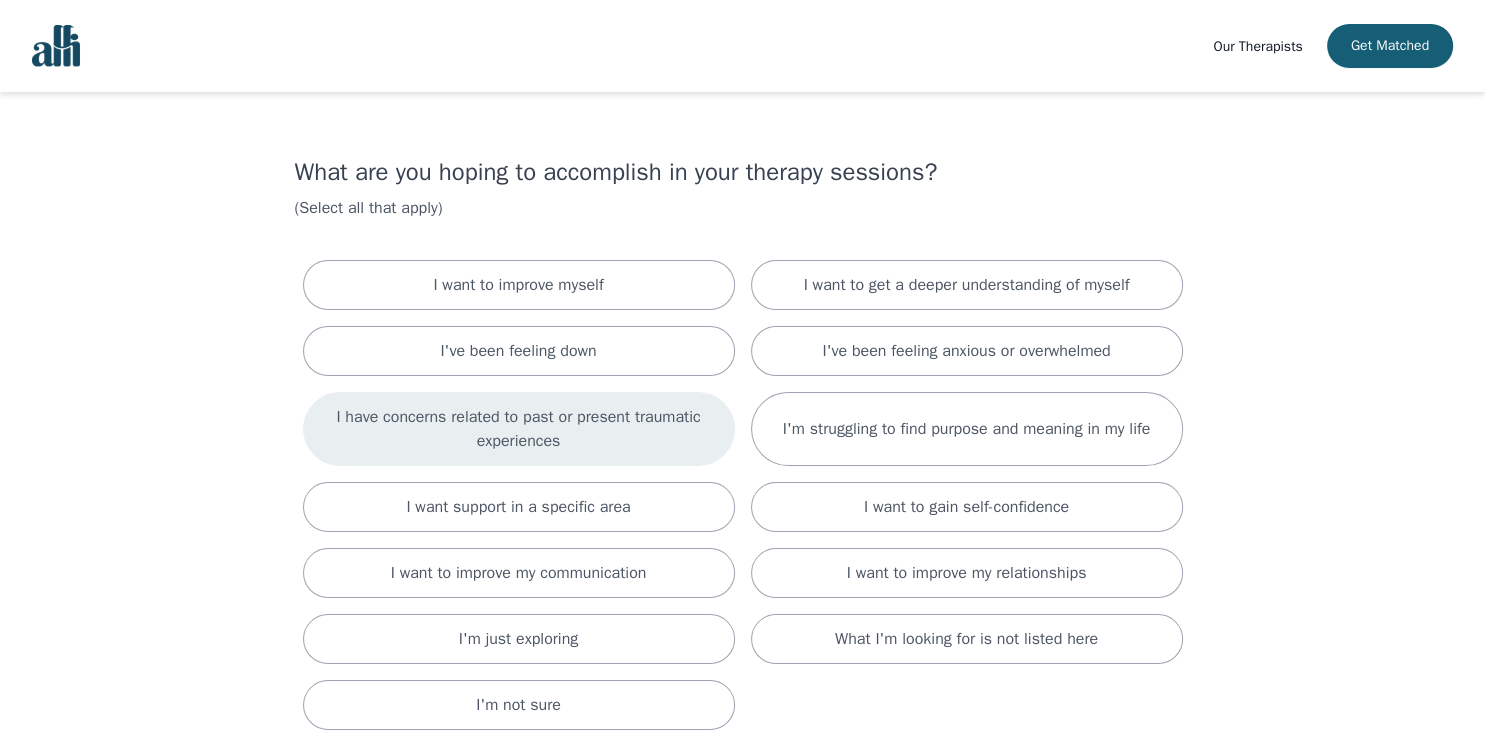 click on "I have concerns related to past or present traumatic experiences" at bounding box center [519, 429] 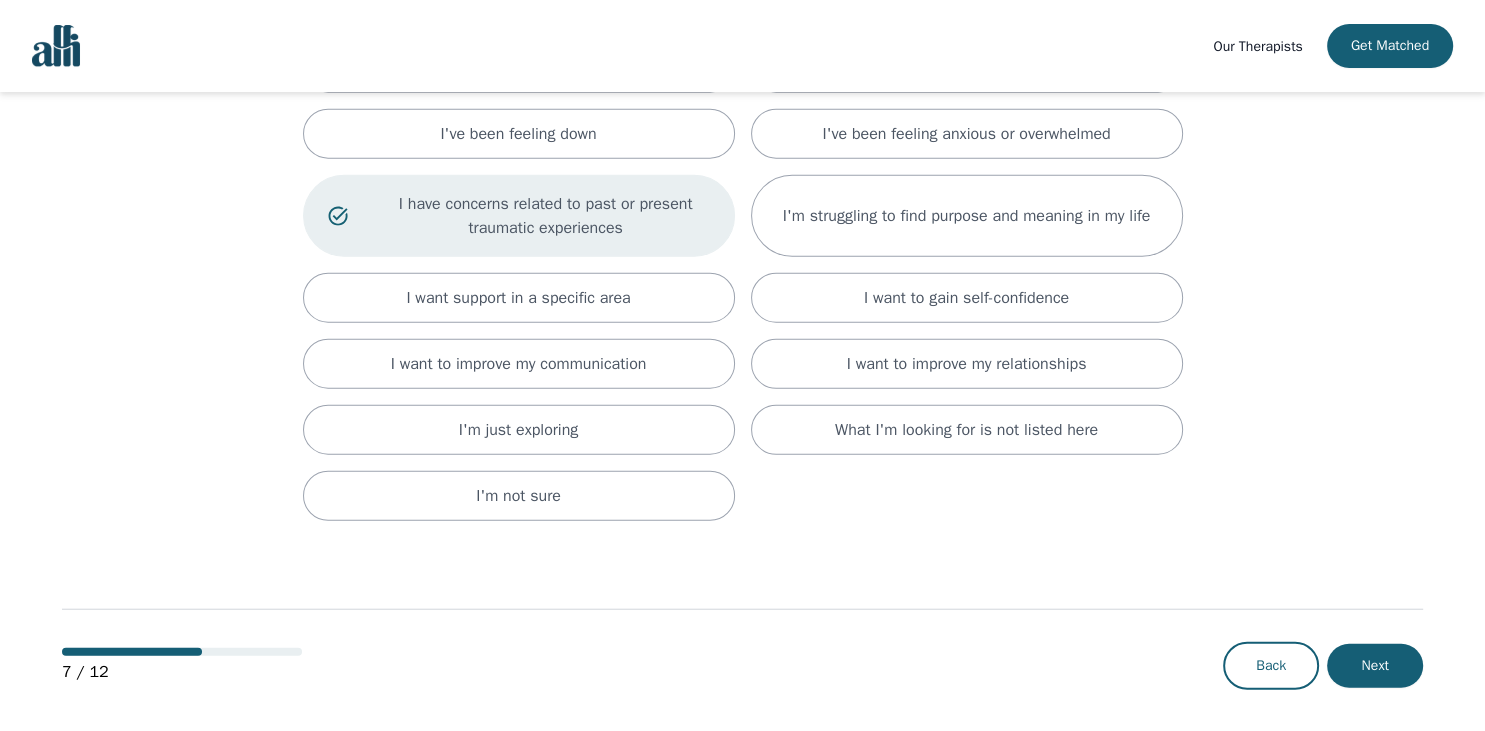 scroll, scrollTop: 220, scrollLeft: 0, axis: vertical 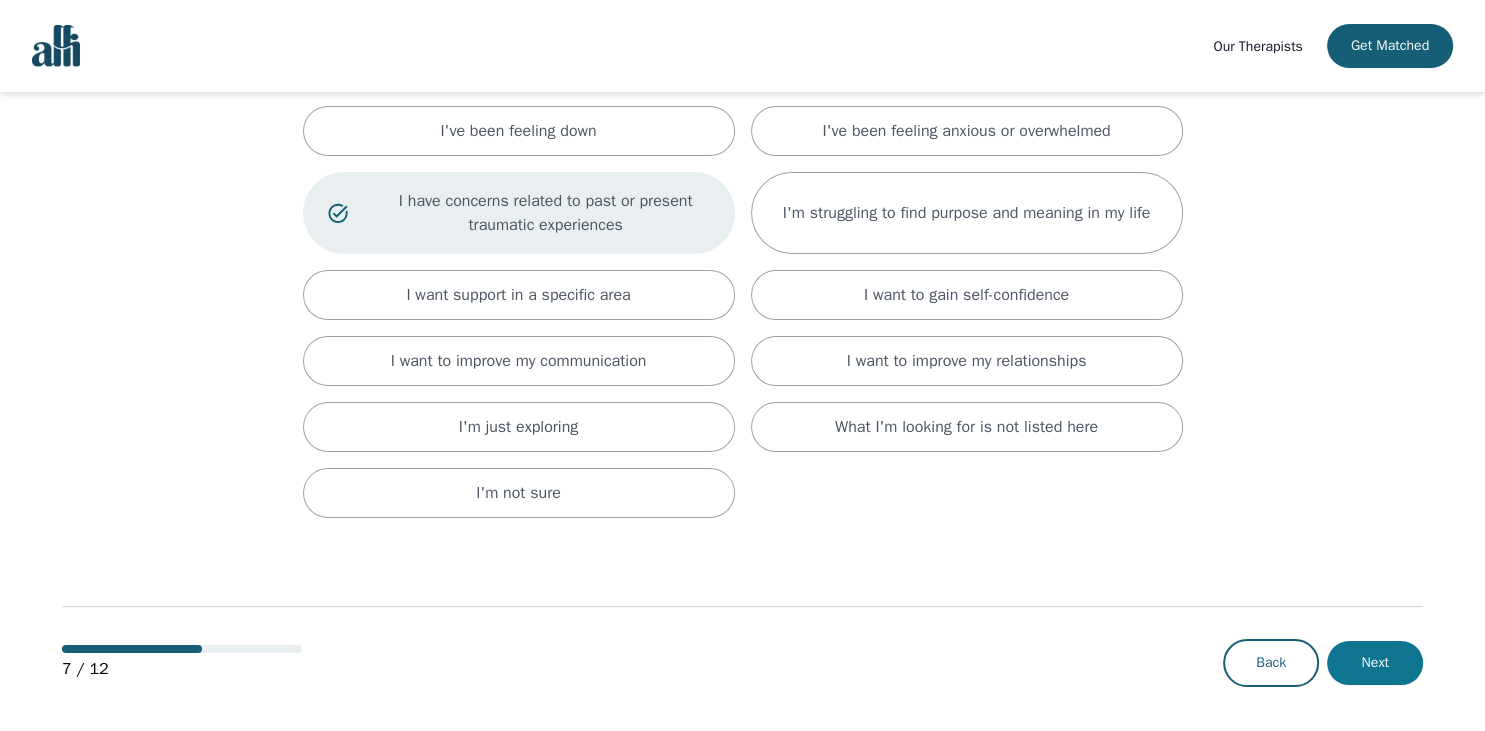 click on "Next" at bounding box center (1375, 663) 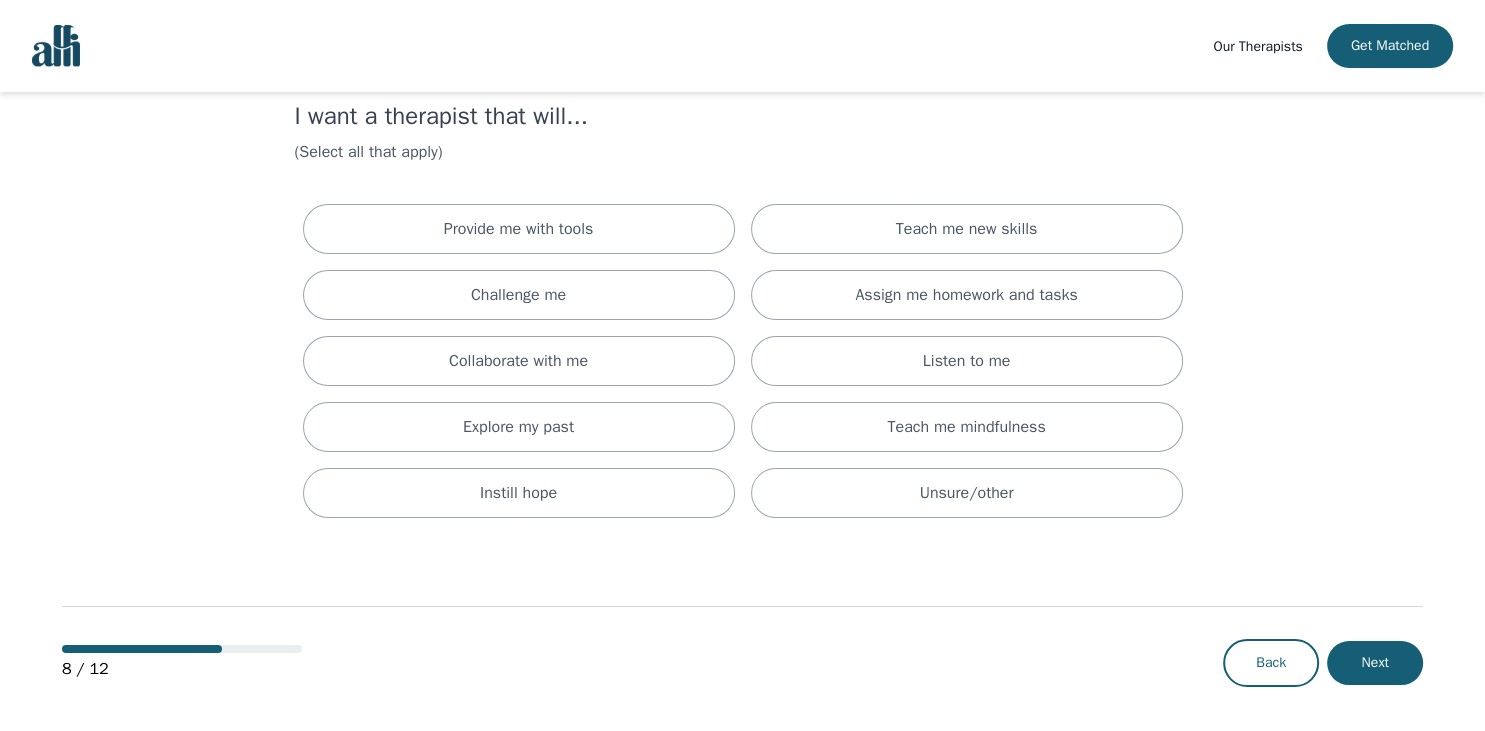 scroll, scrollTop: 0, scrollLeft: 0, axis: both 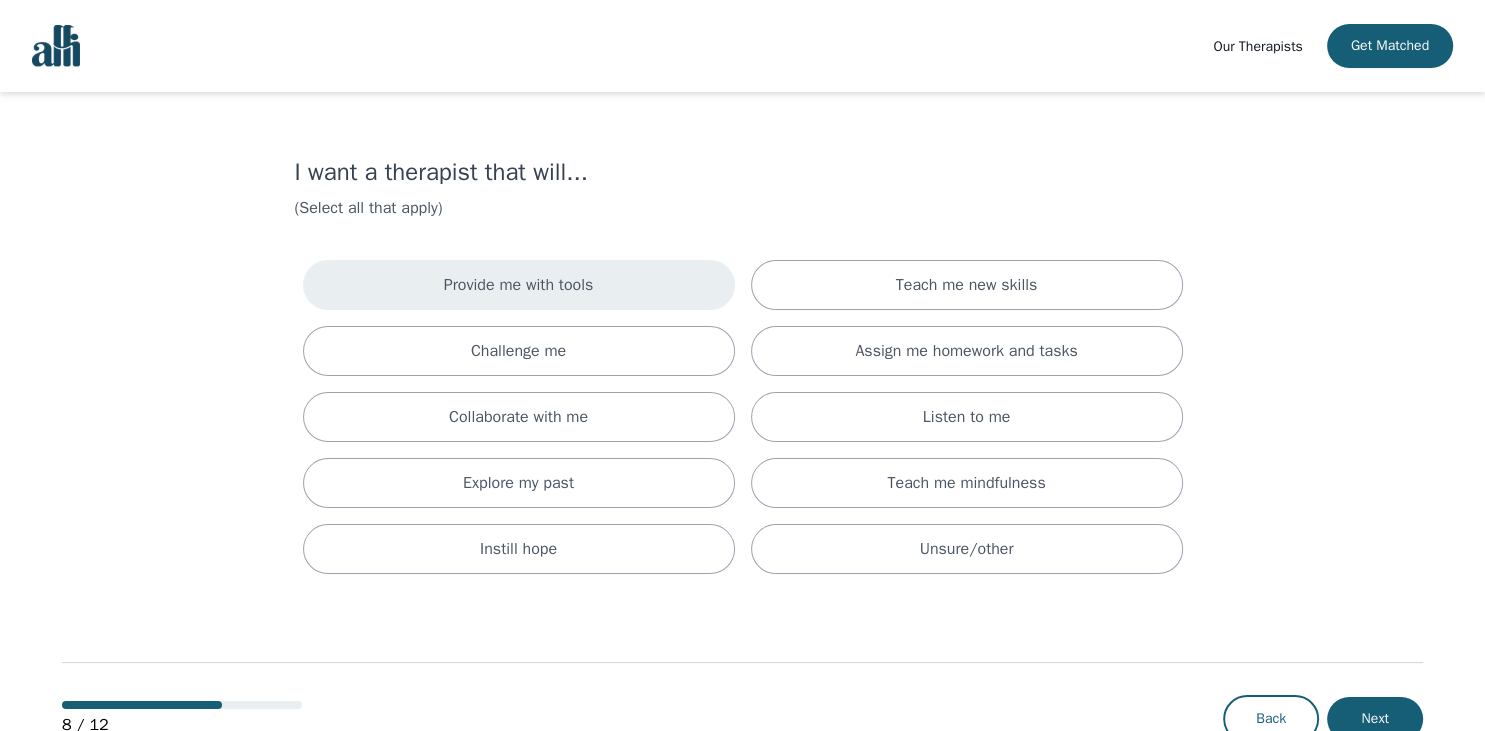 click on "Provide me with tools" at bounding box center [519, 285] 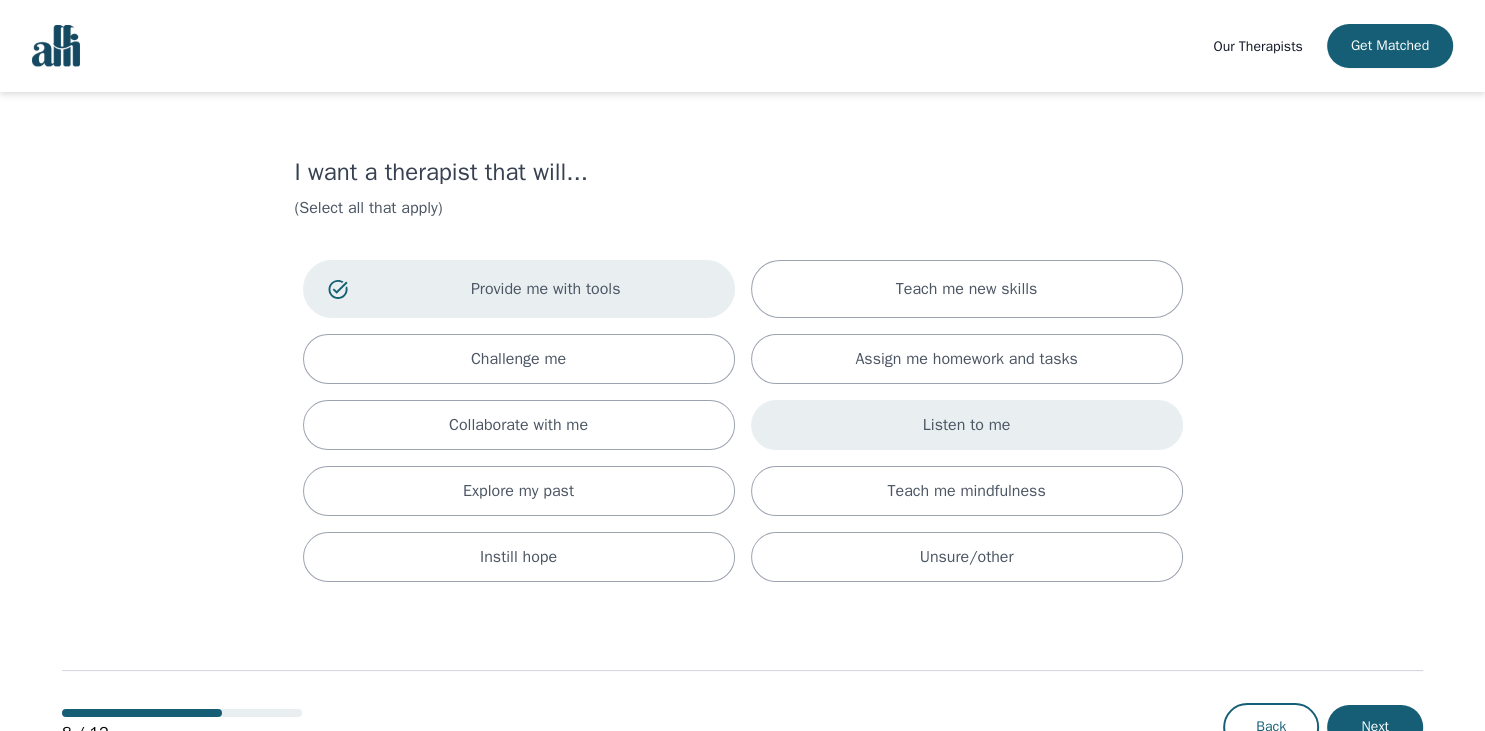 click on "Listen to me" at bounding box center (967, 425) 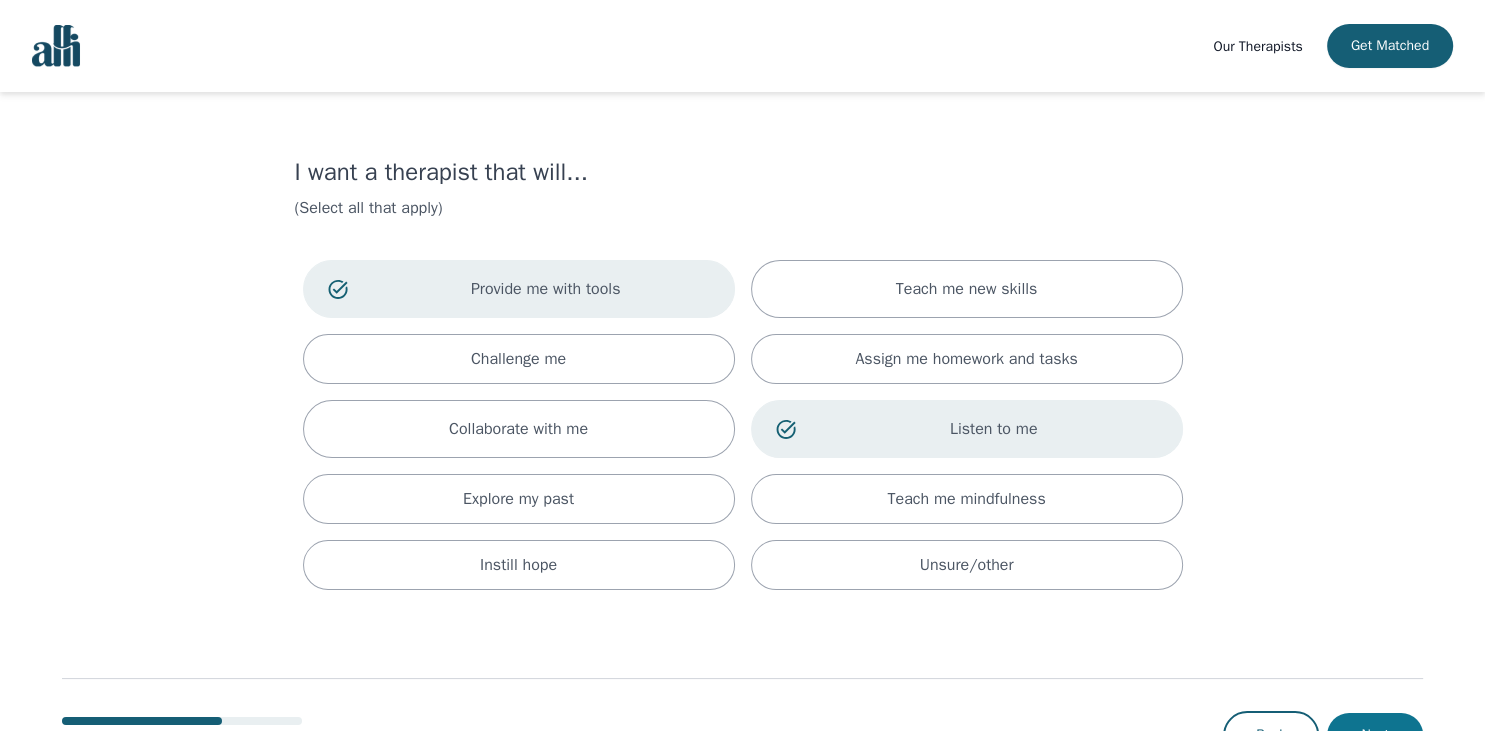 click on "Next" at bounding box center (1375, 735) 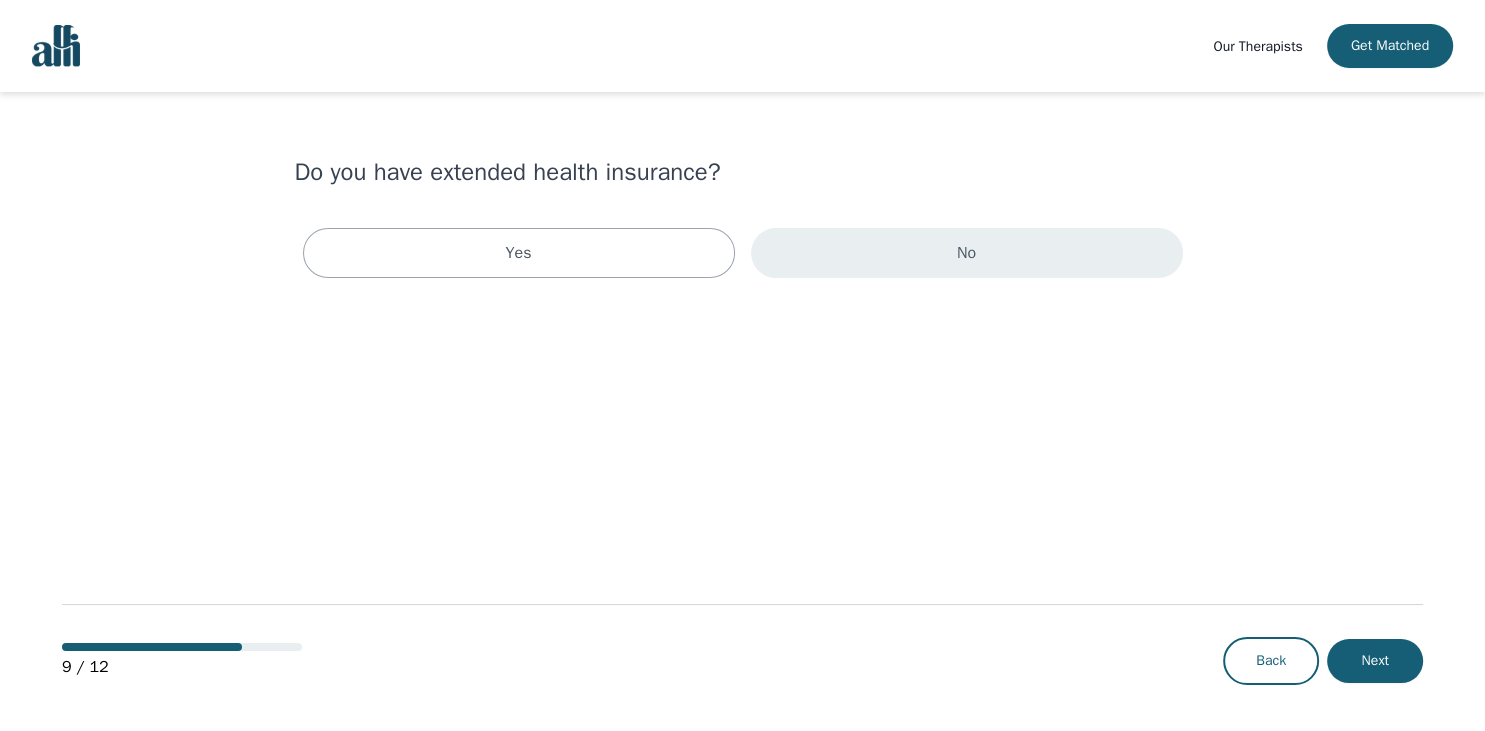 click on "No" at bounding box center (967, 253) 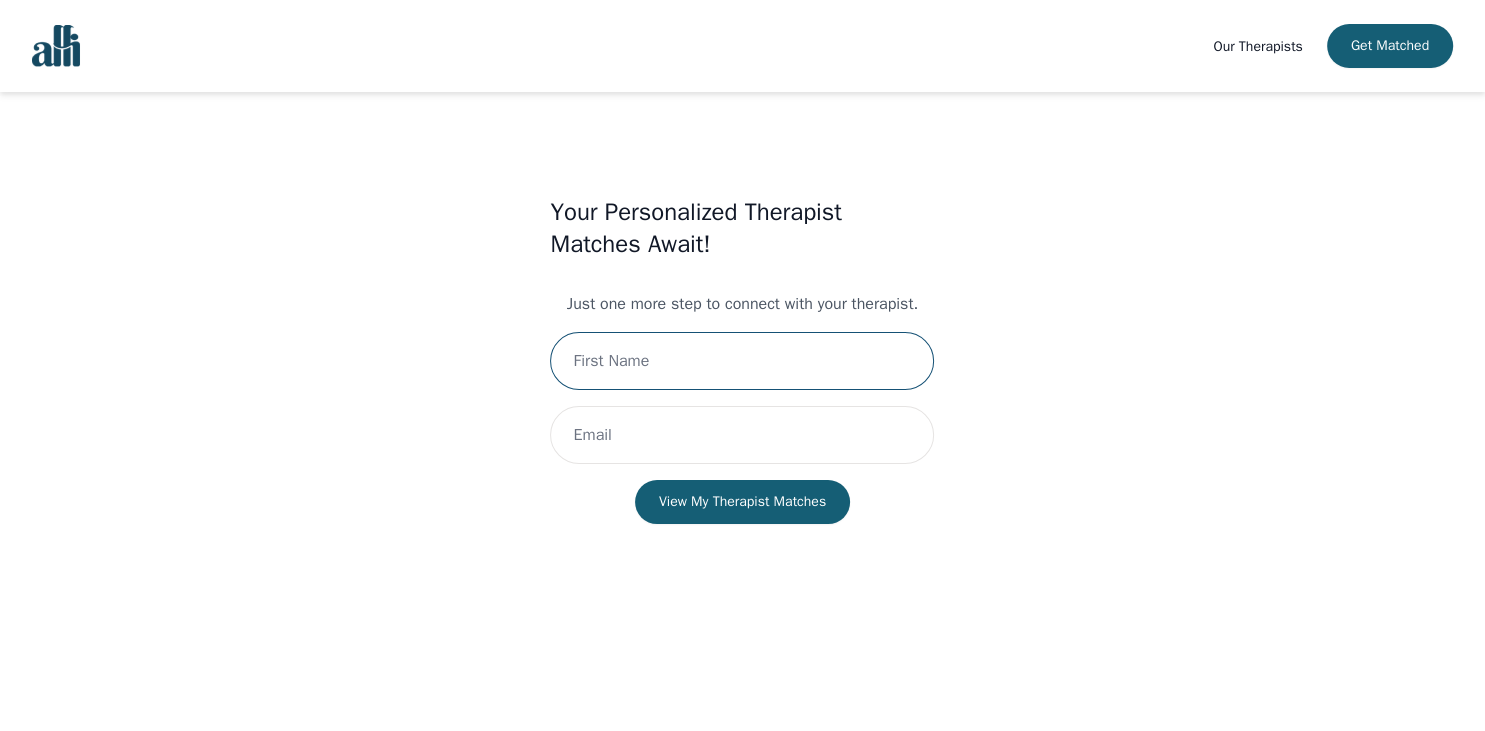 click at bounding box center [742, 361] 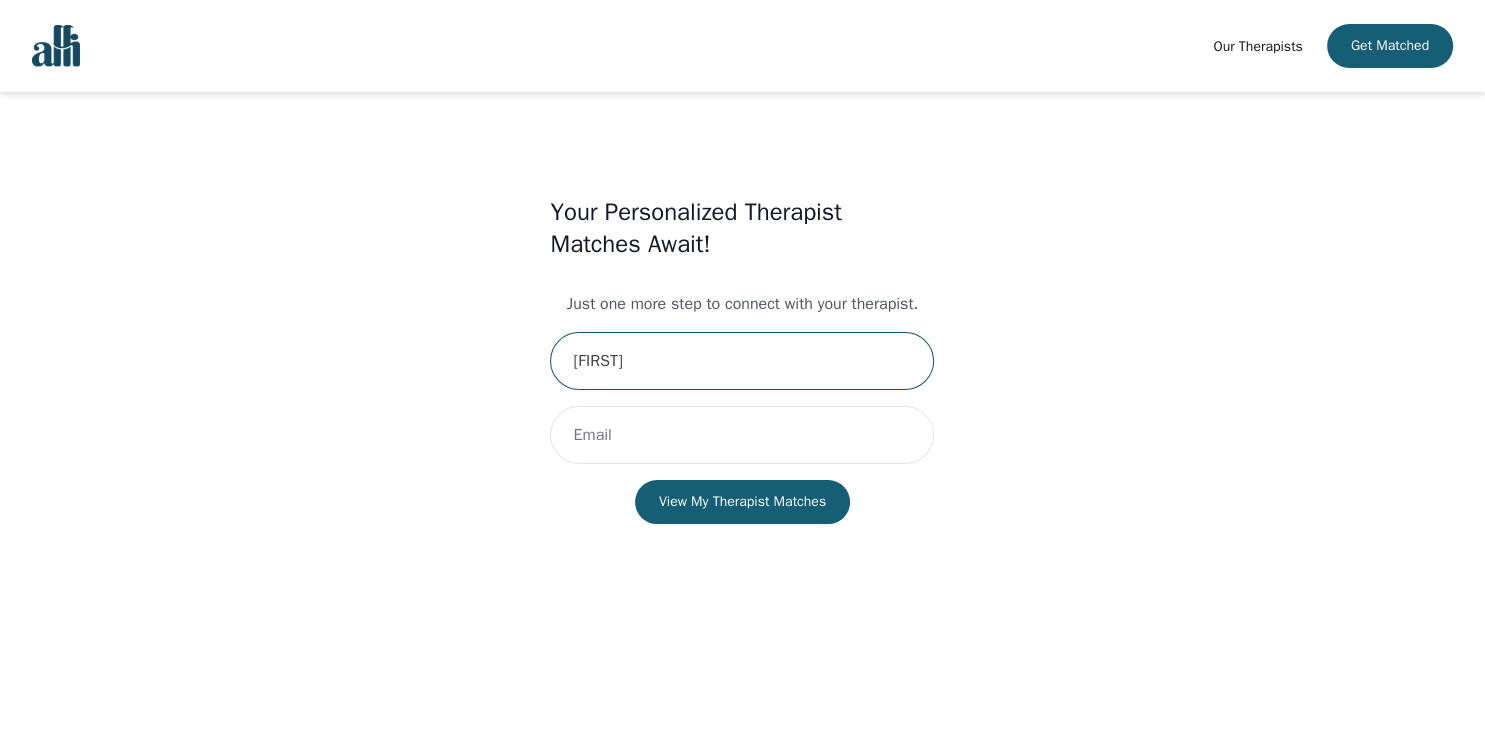 type on "[FIRST]" 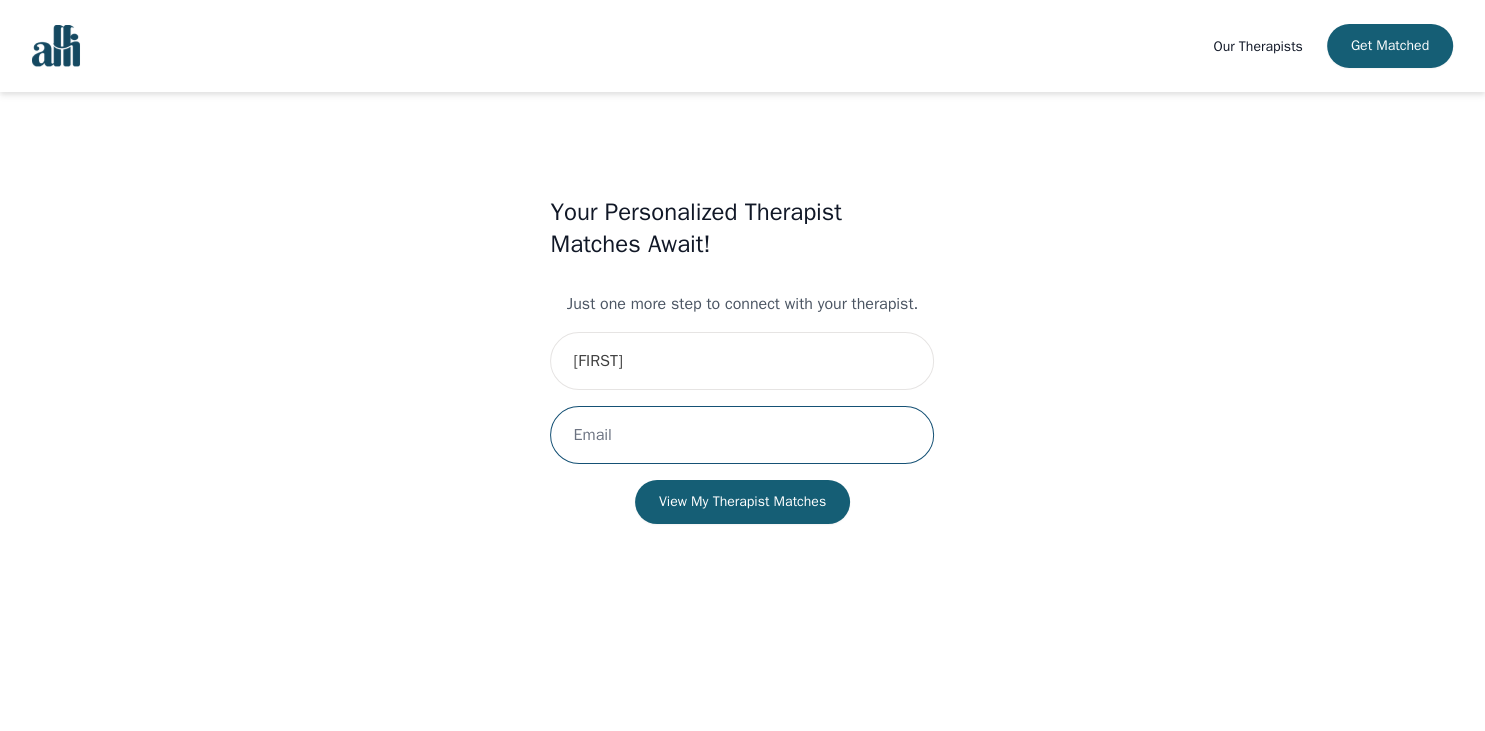 click at bounding box center [742, 435] 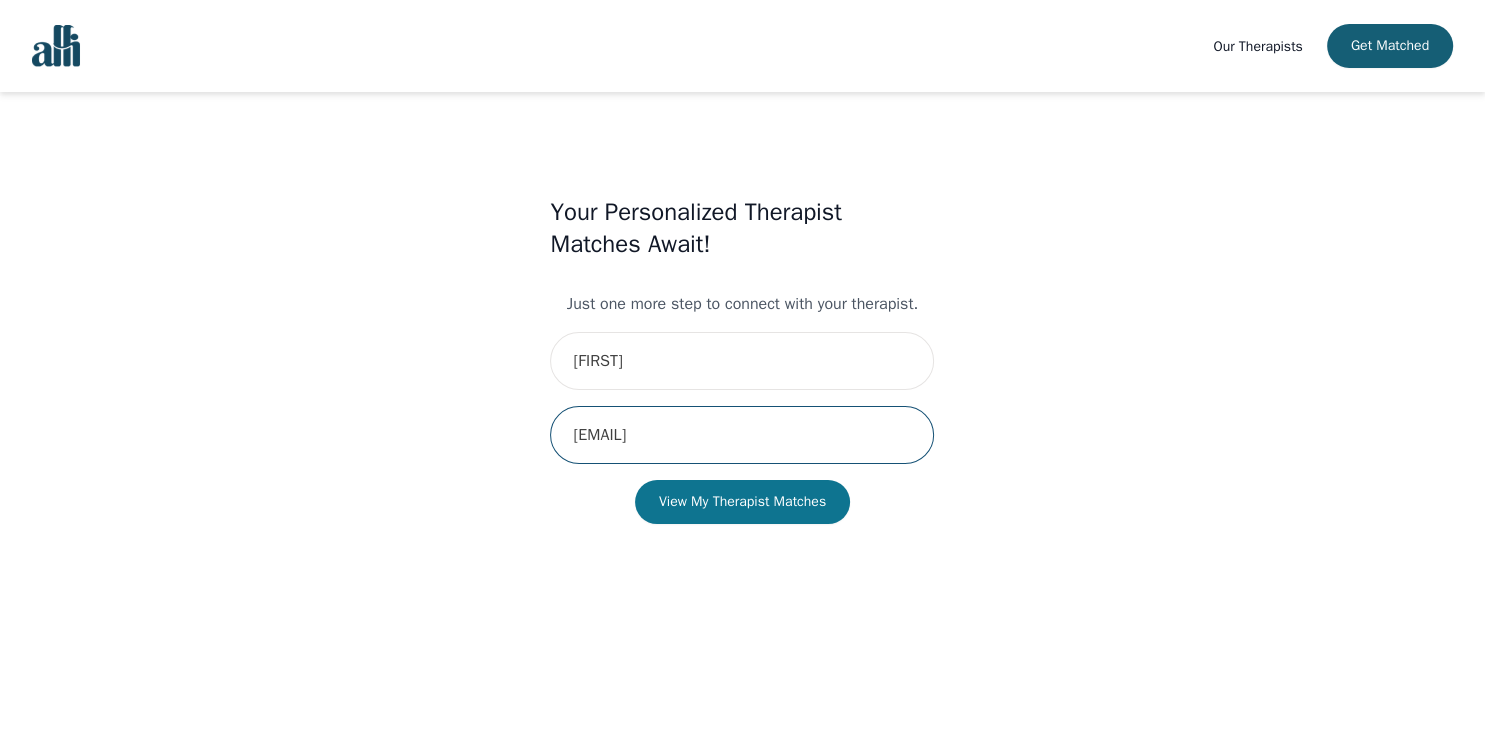 type on "[EMAIL]" 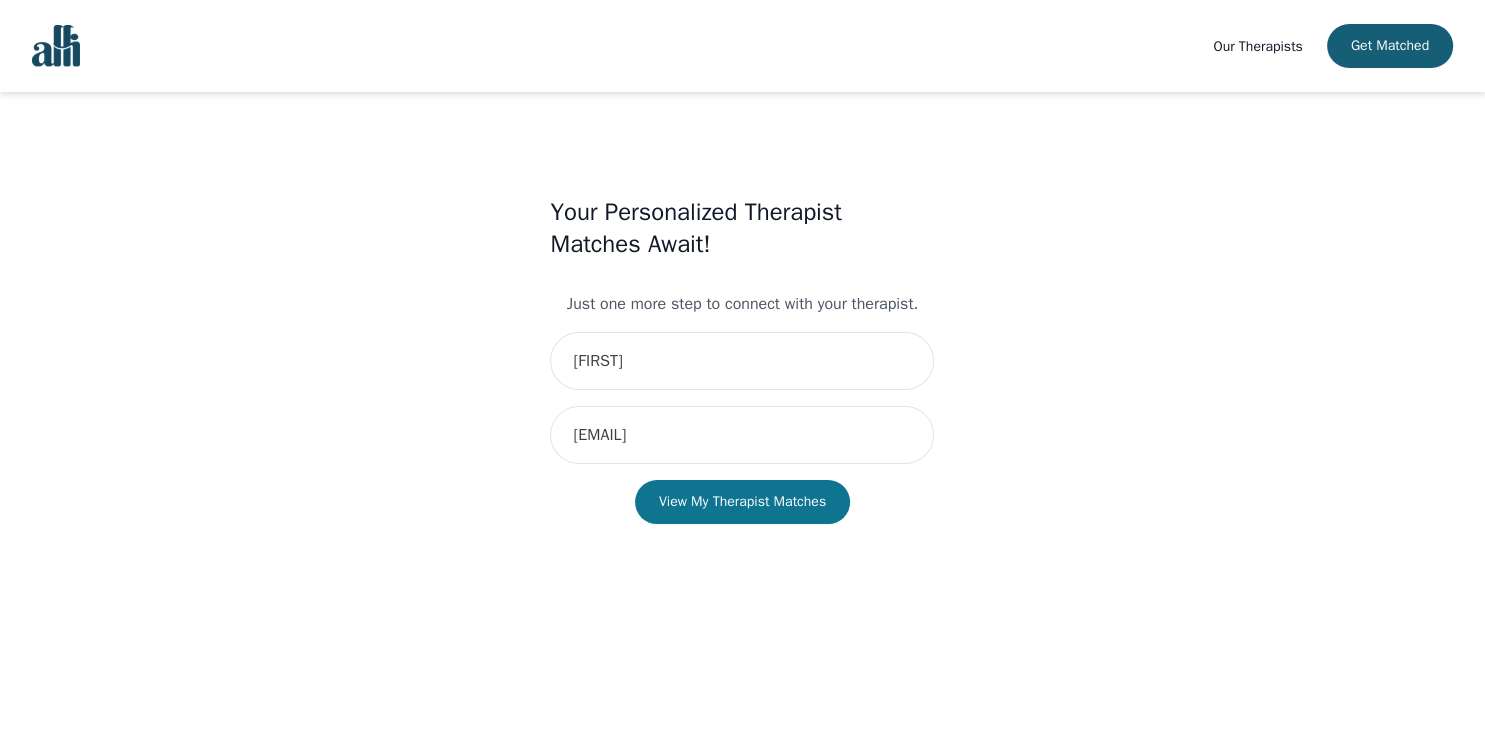 click on "View My Therapist Matches" at bounding box center [742, 502] 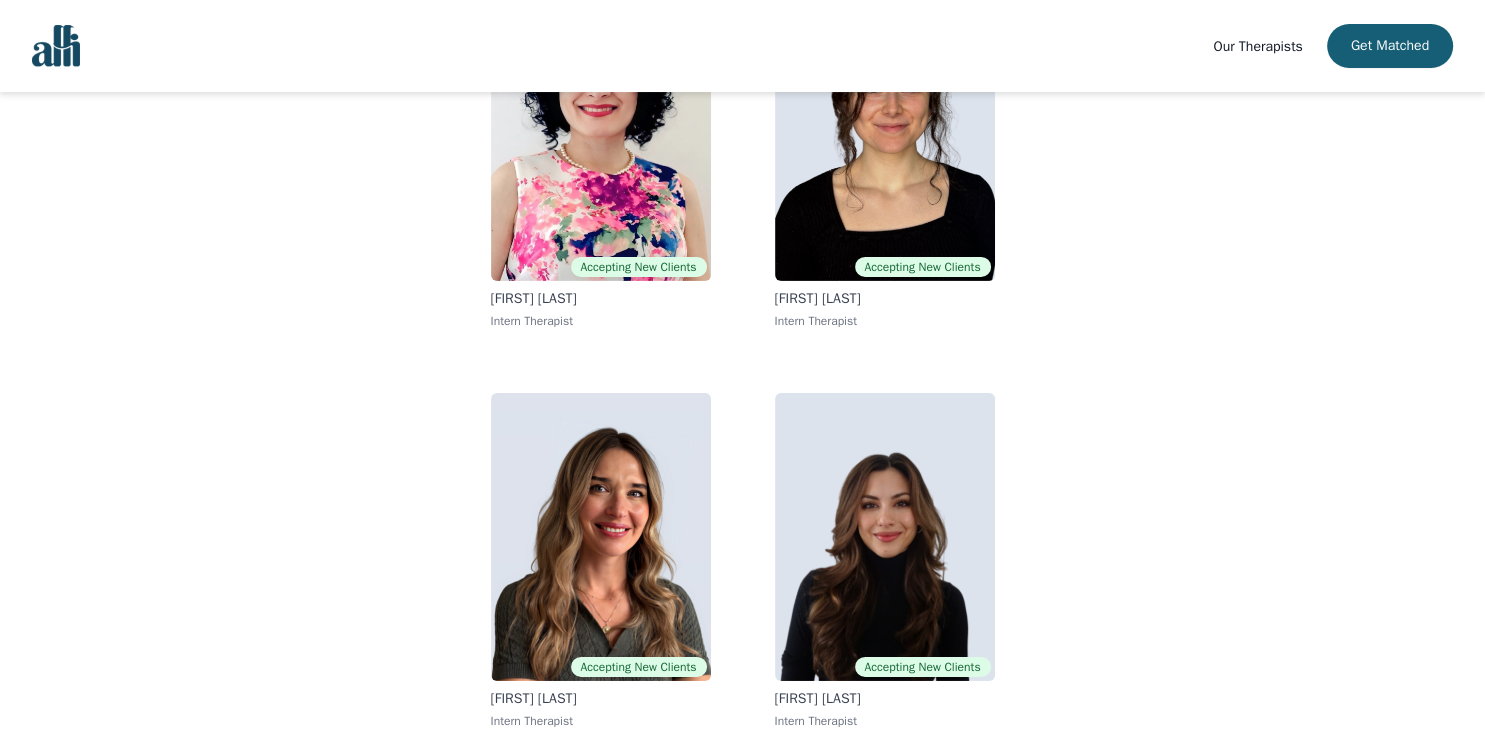 scroll, scrollTop: 312, scrollLeft: 0, axis: vertical 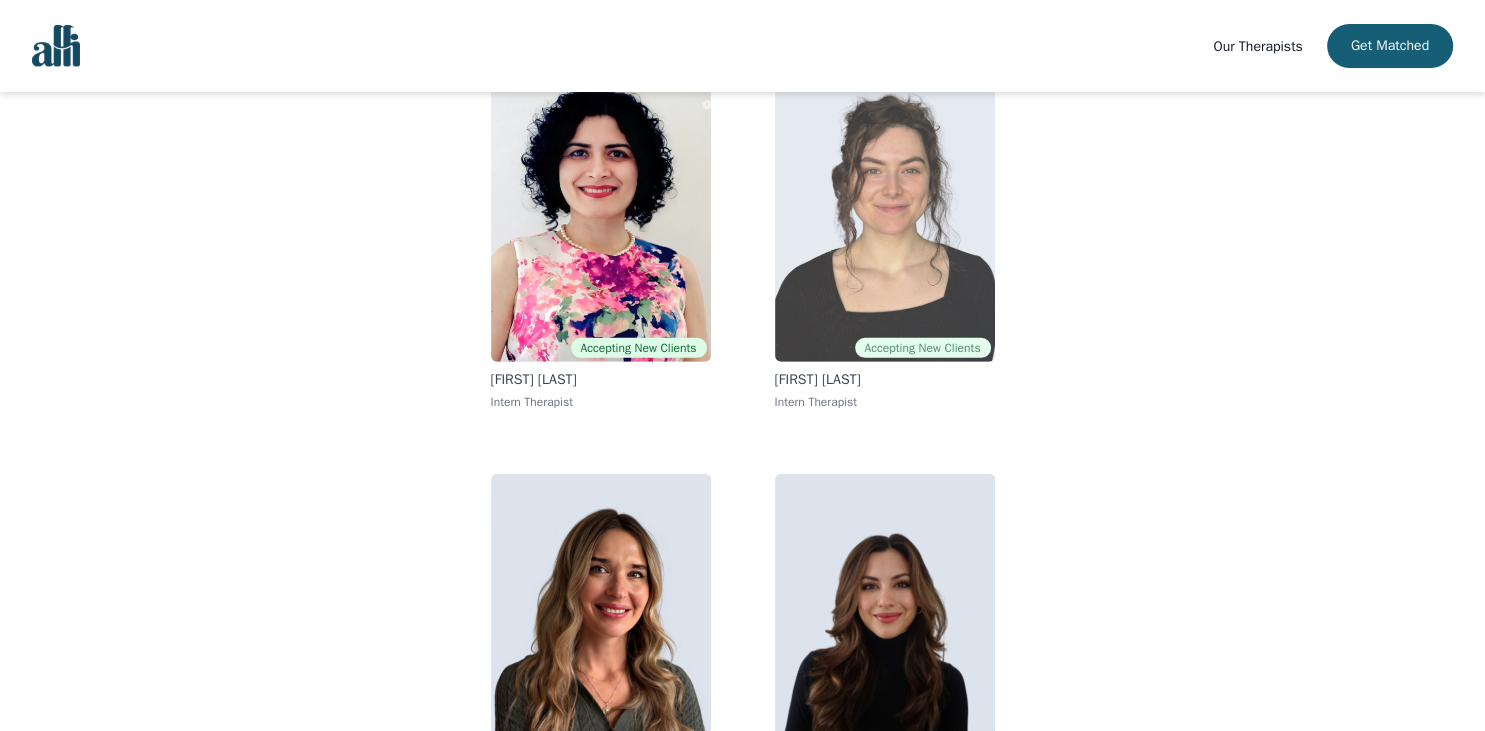 click at bounding box center (885, 218) 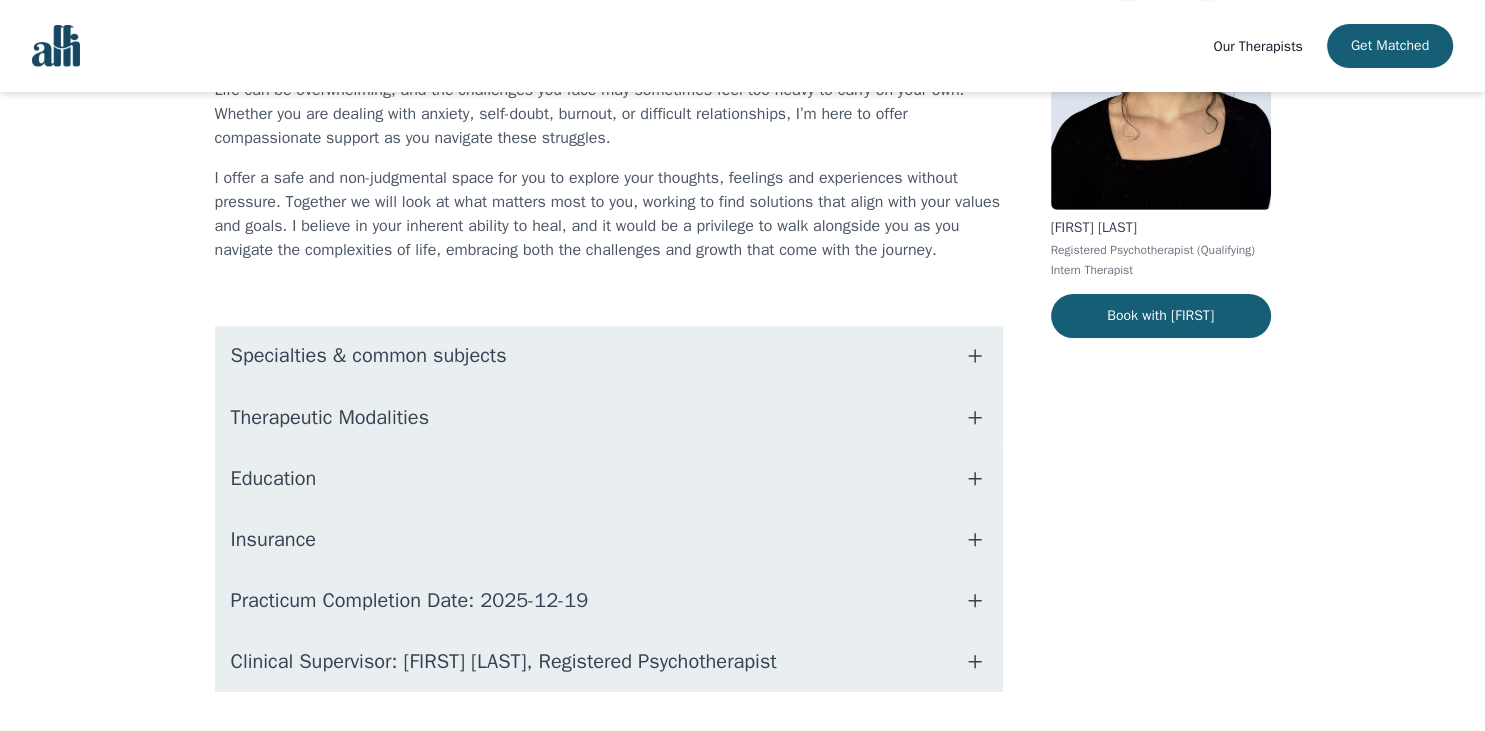 scroll, scrollTop: 0, scrollLeft: 0, axis: both 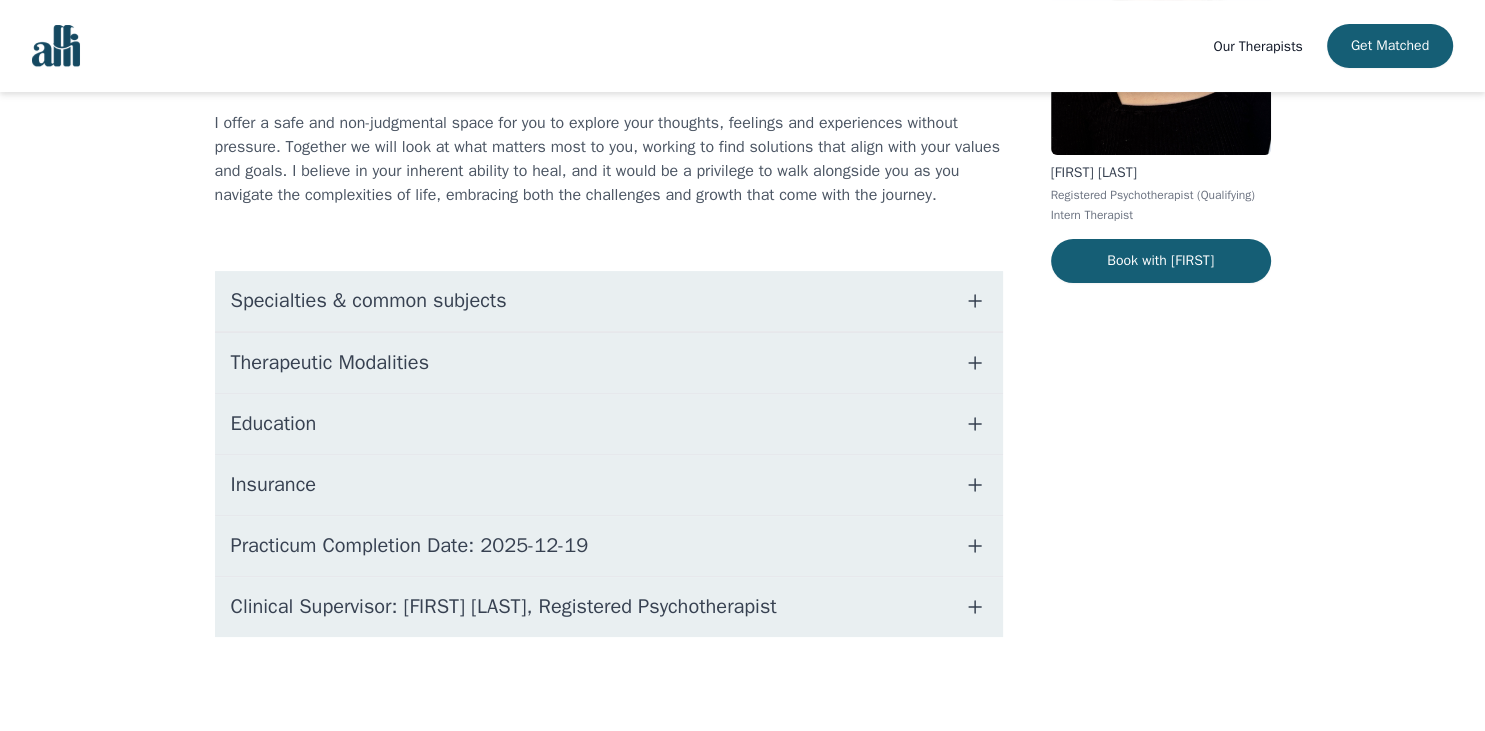 click 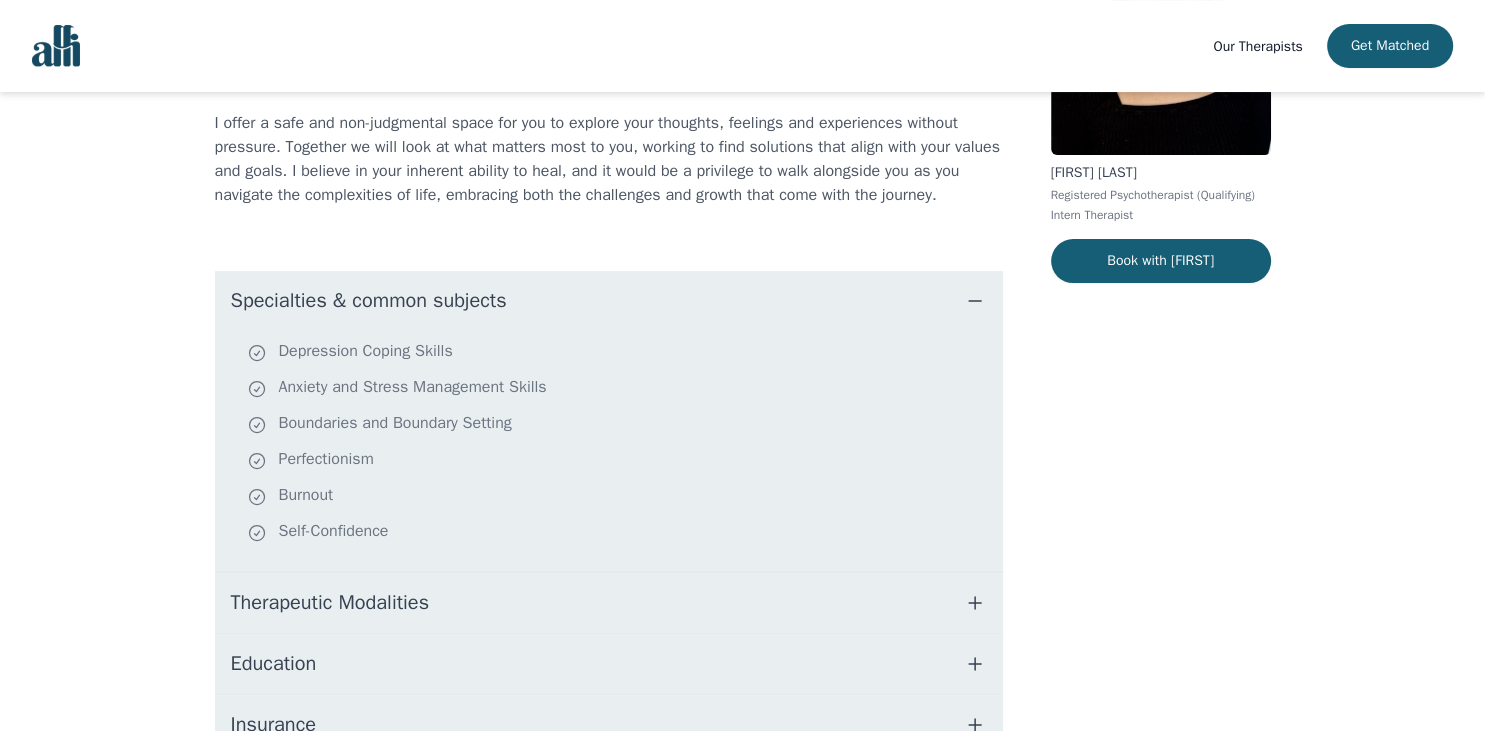 click 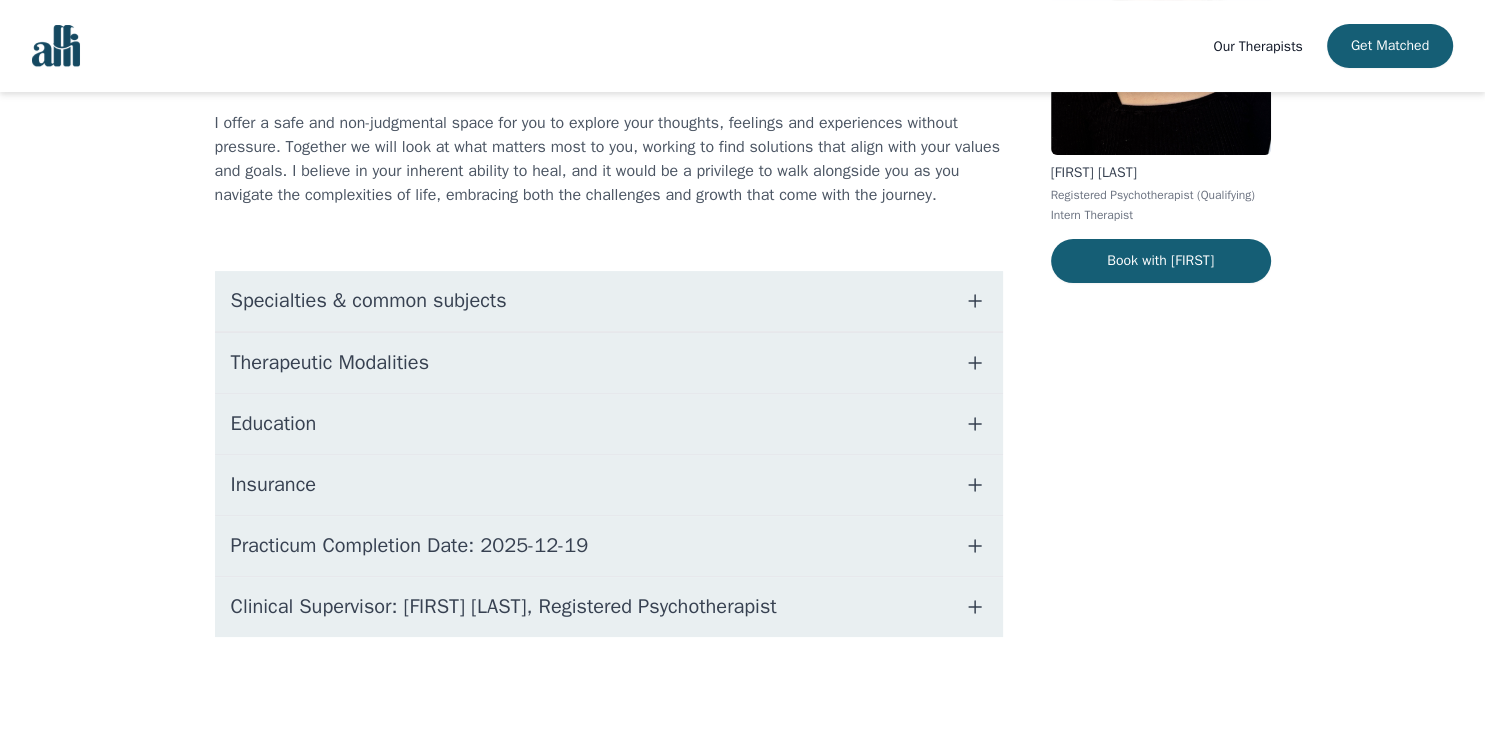 click 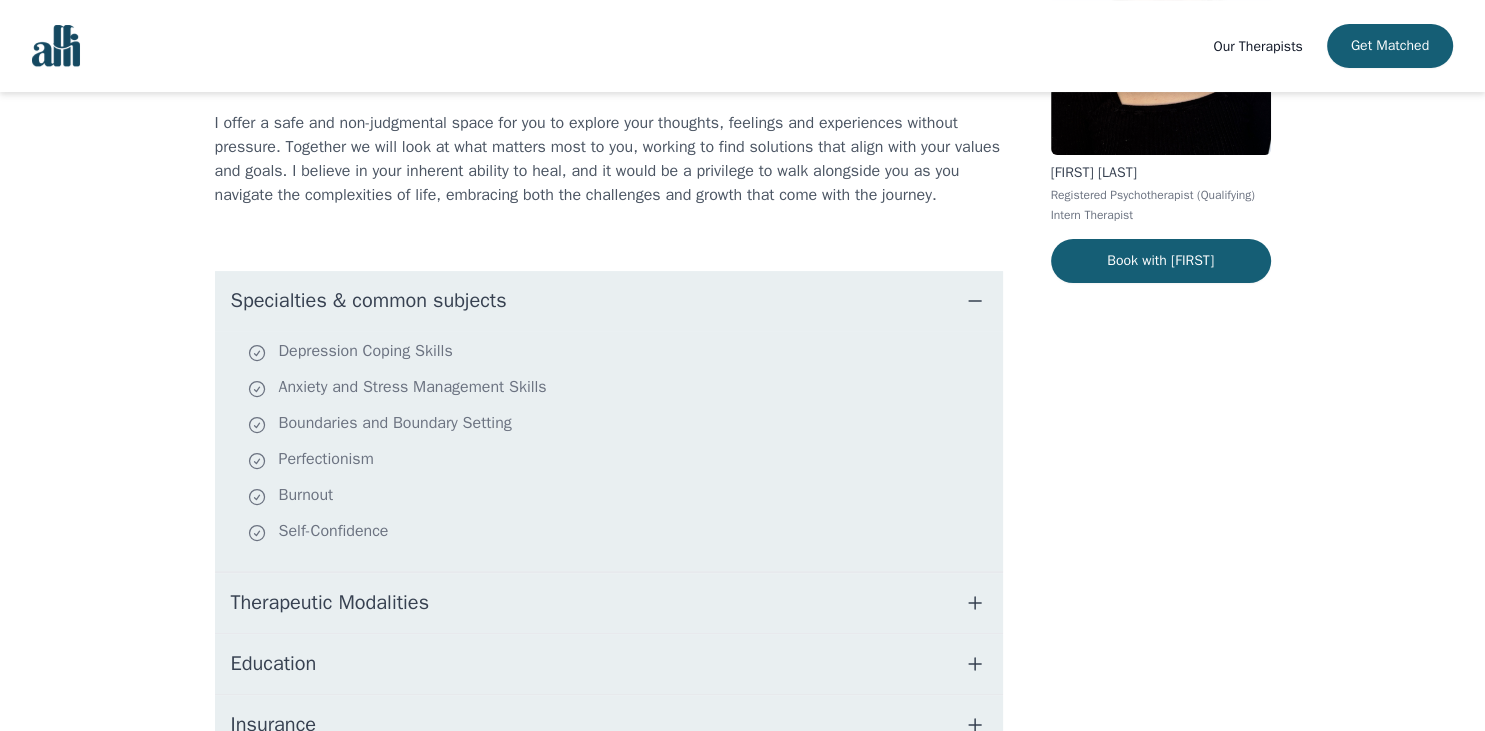 click 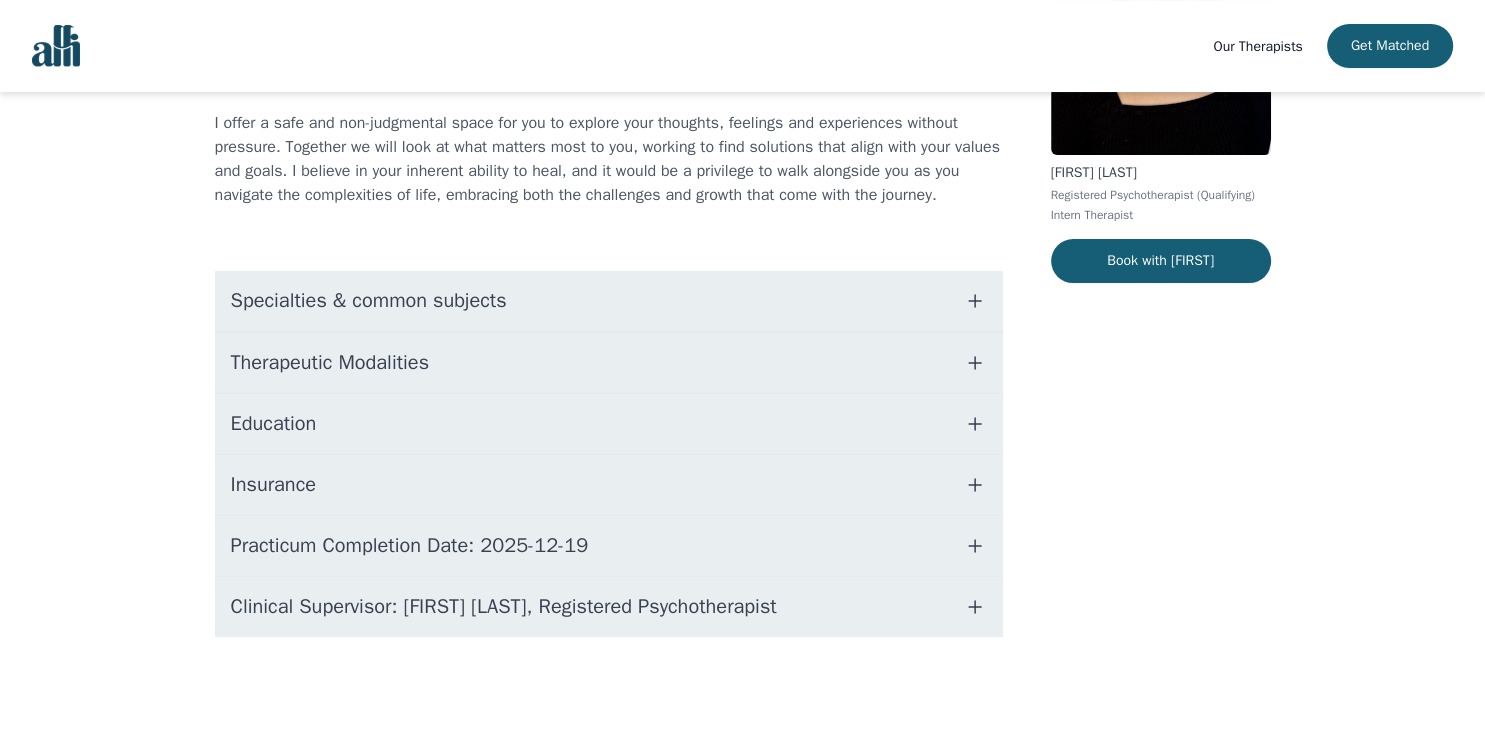 click 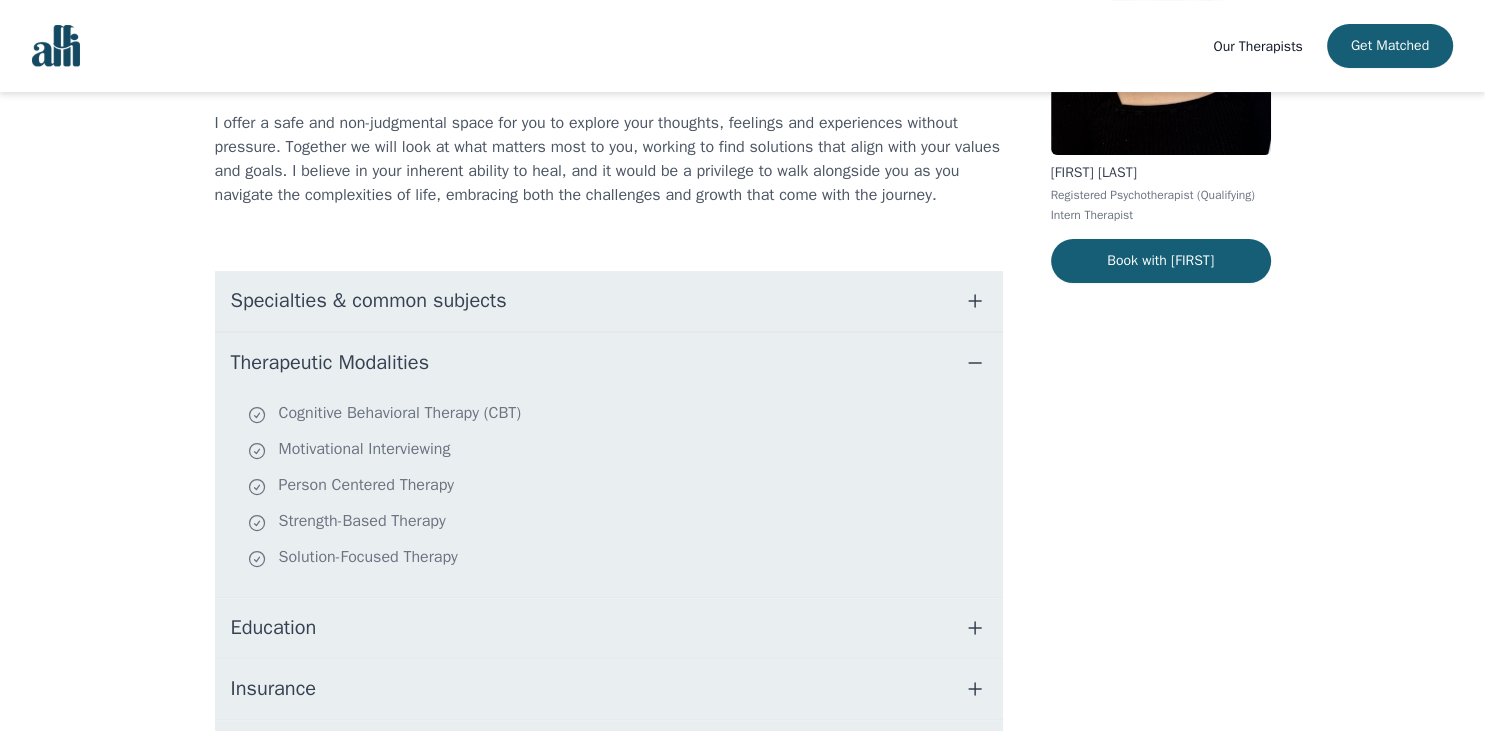 click 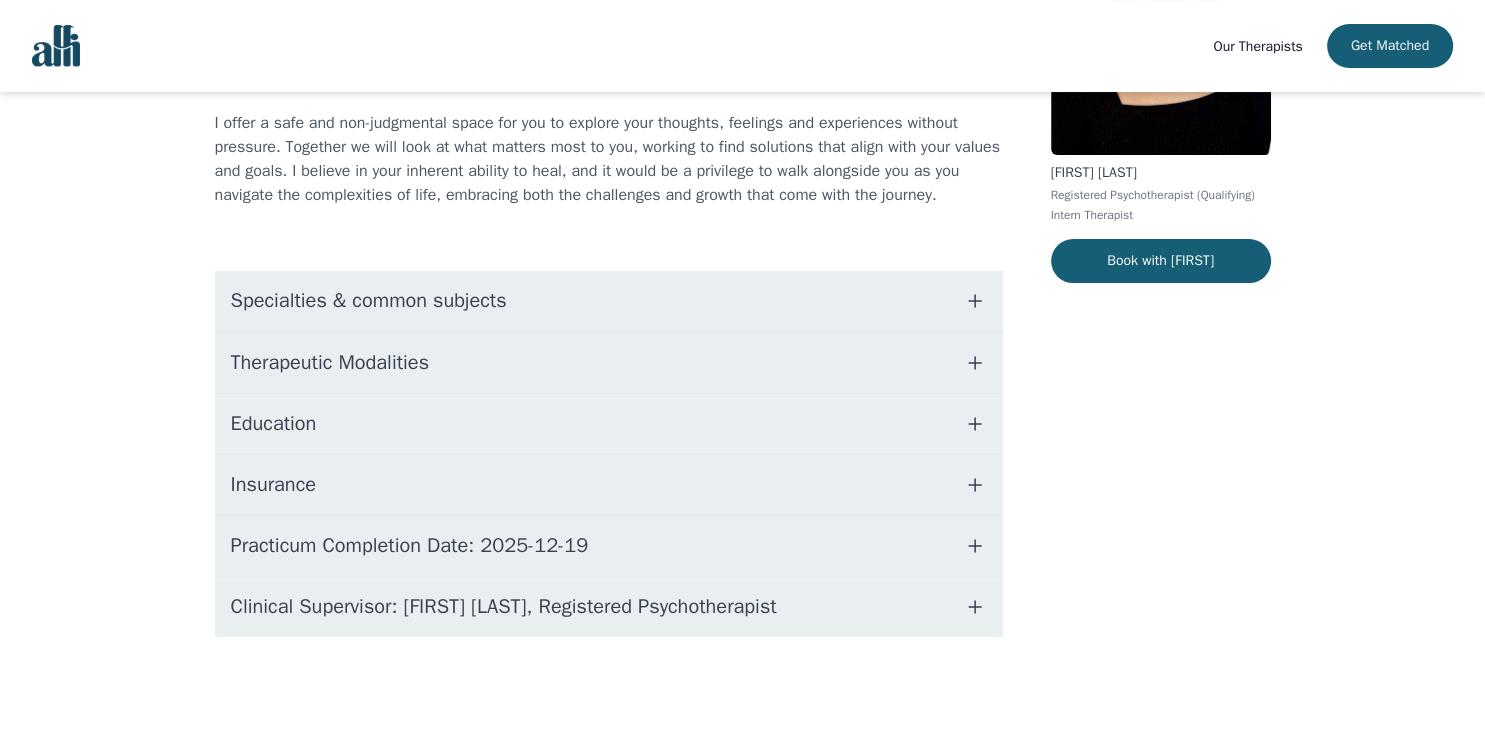 click 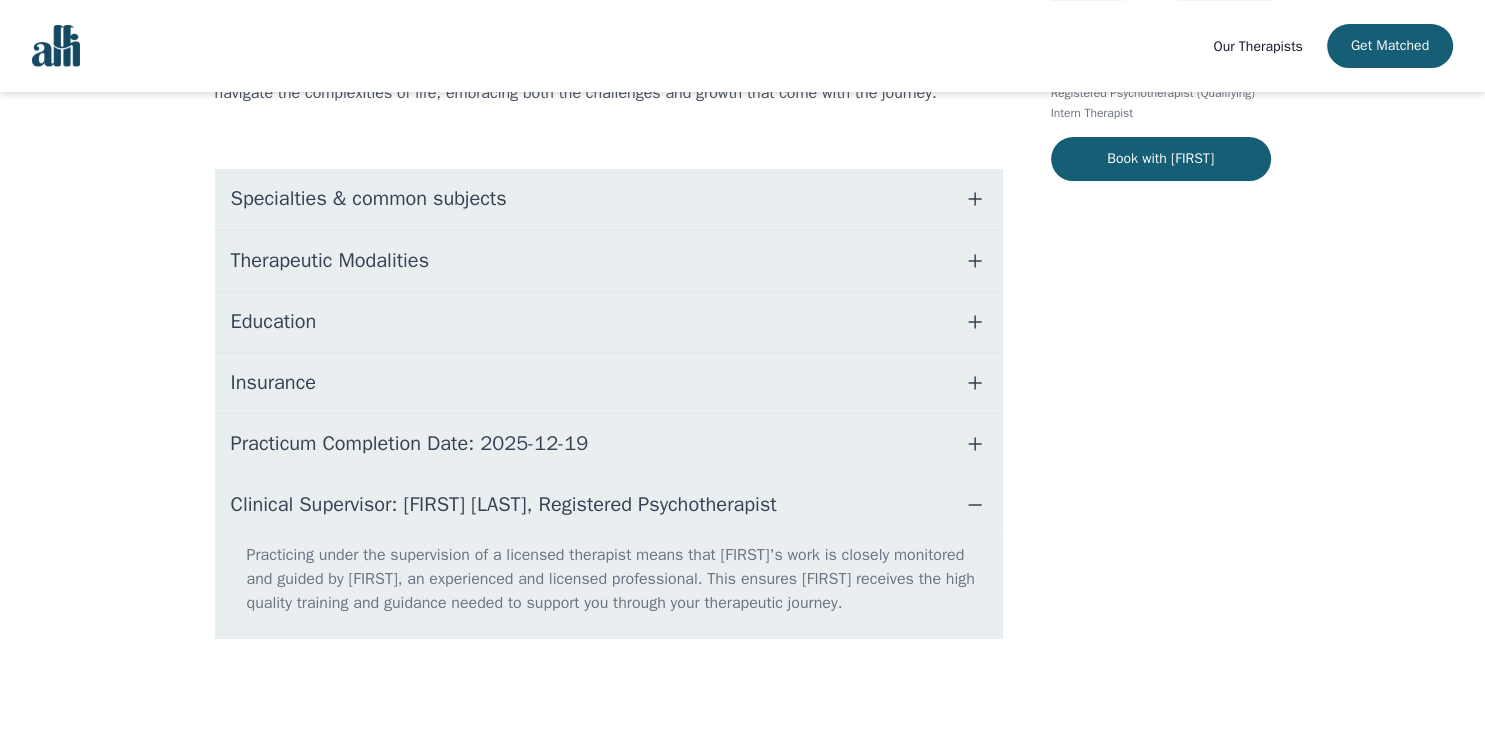 scroll, scrollTop: 377, scrollLeft: 0, axis: vertical 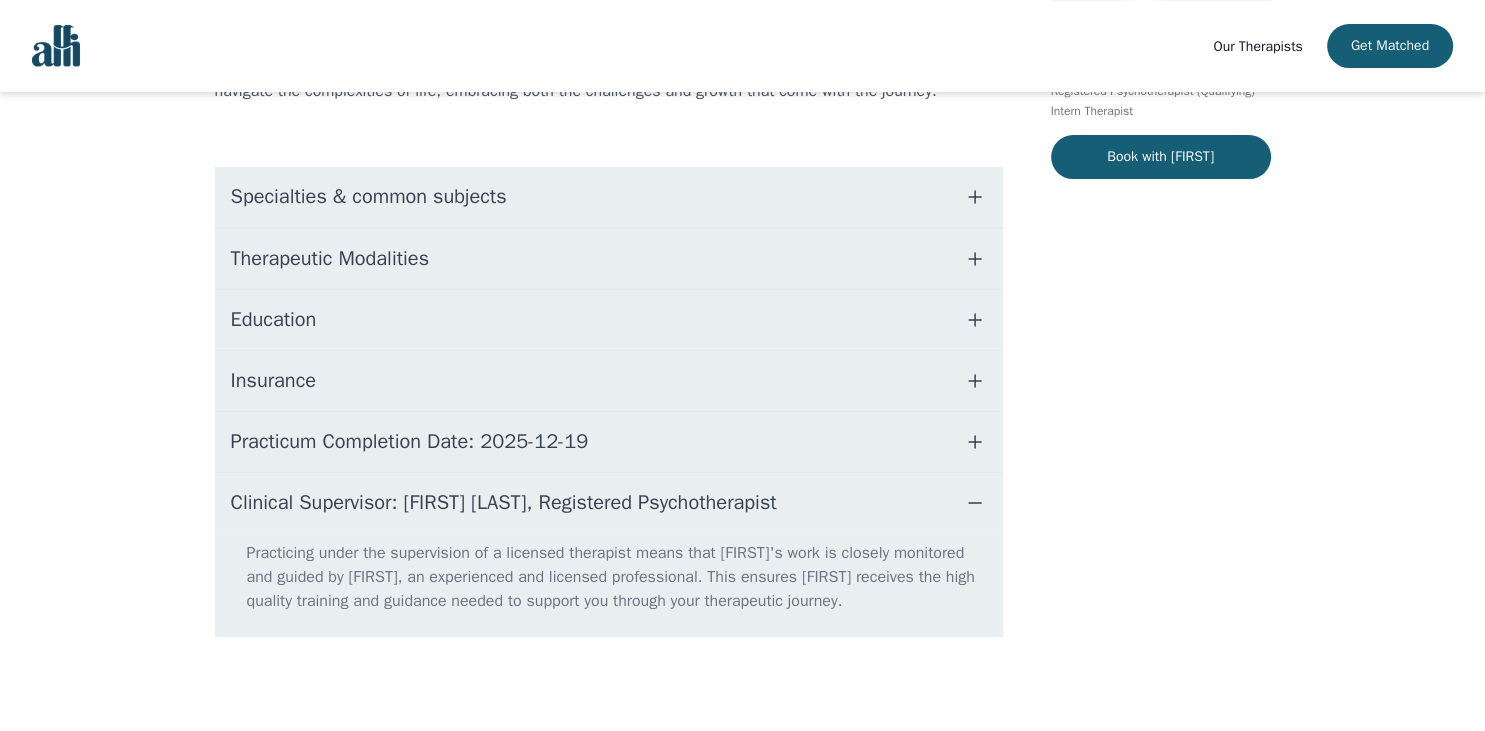 click 